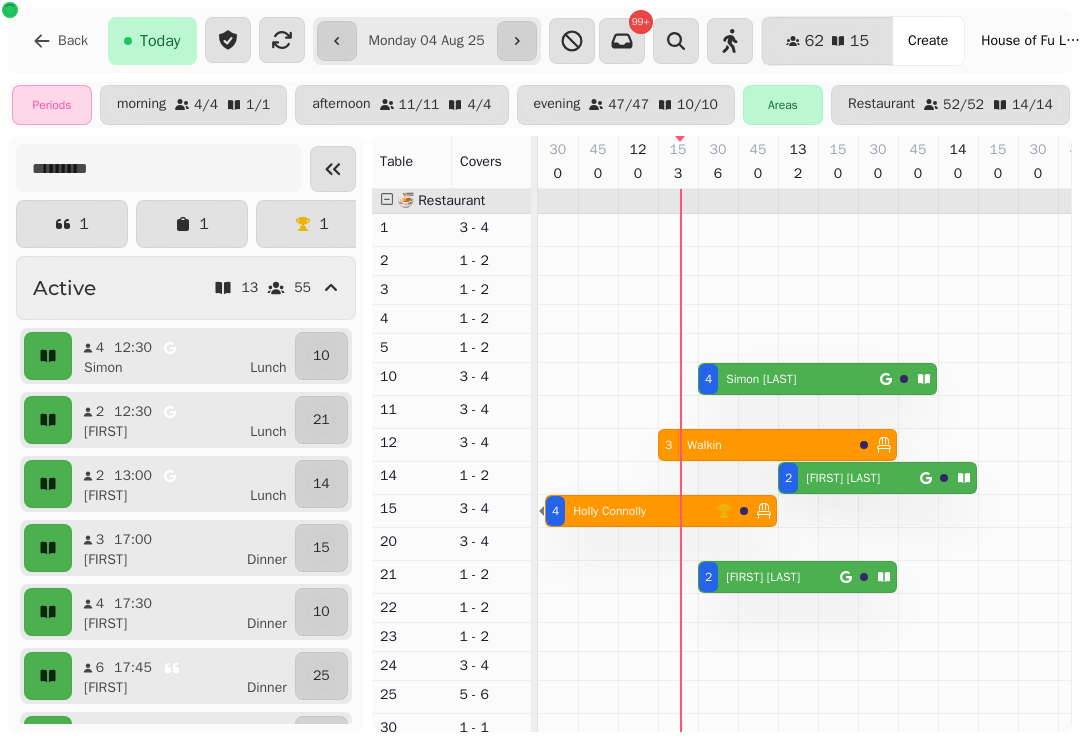 scroll, scrollTop: 0, scrollLeft: 0, axis: both 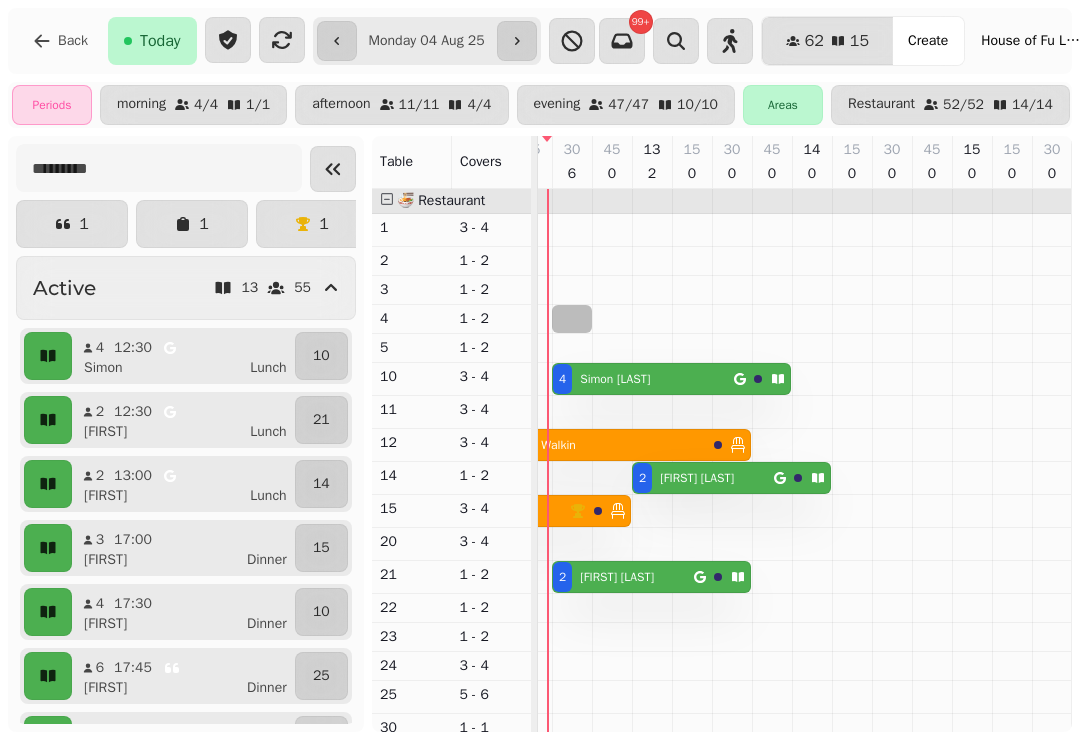 select on "*" 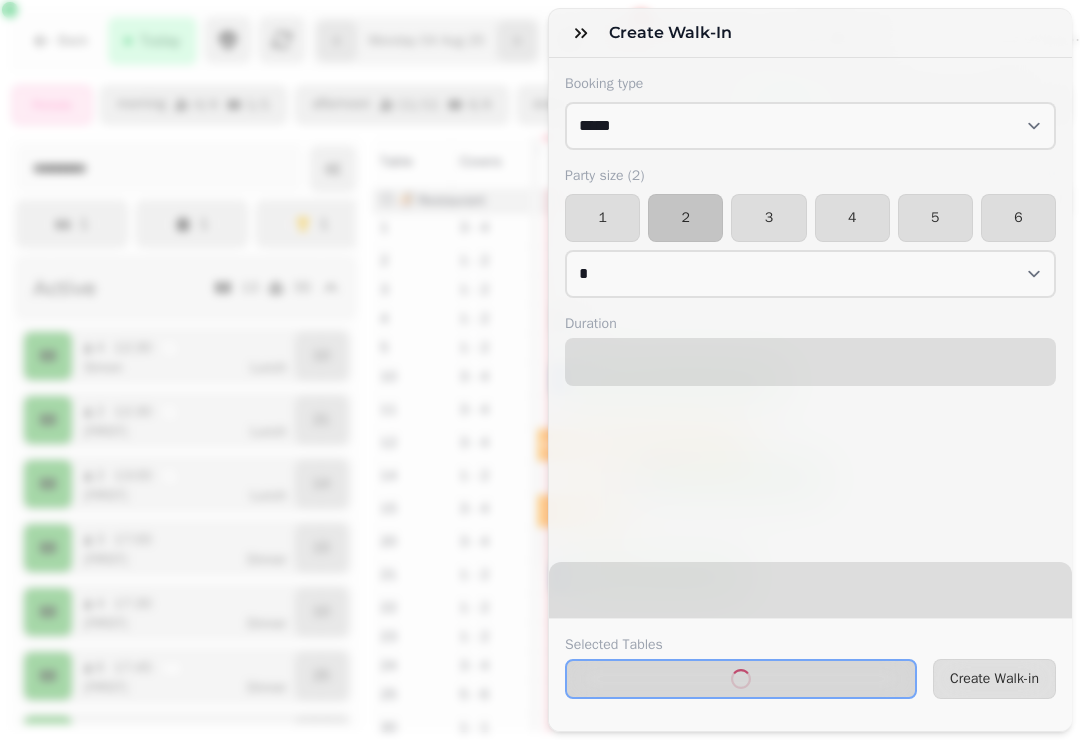 click on "1" at bounding box center [602, 218] 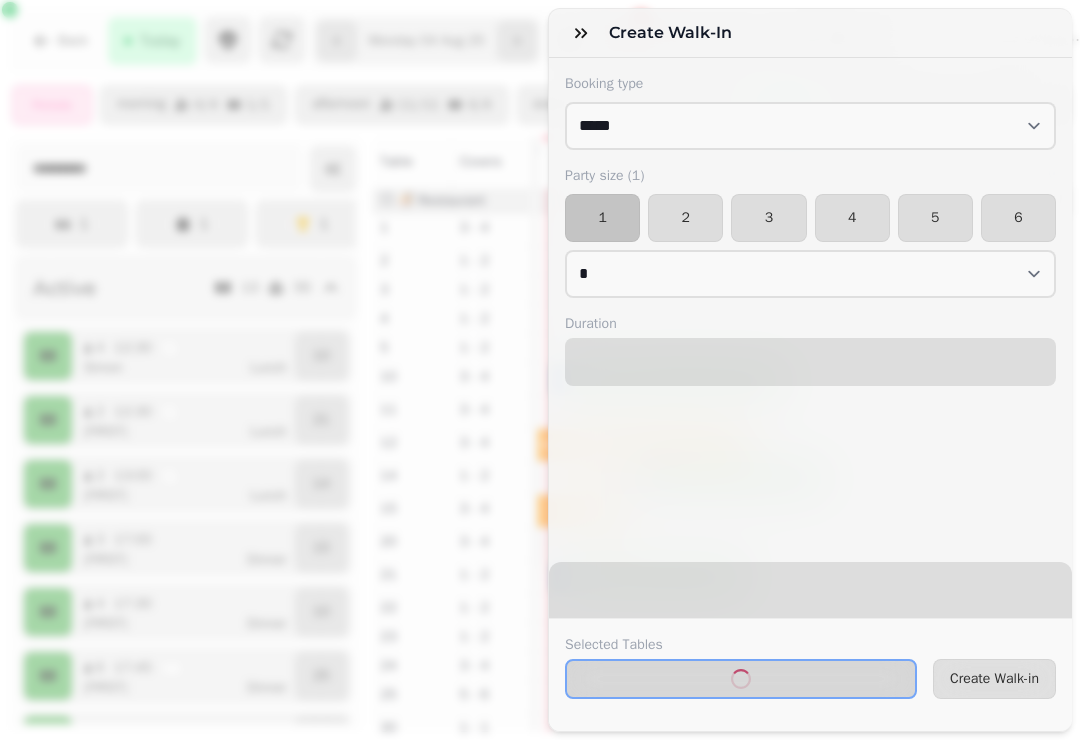 click on "Create Walk-in" at bounding box center (994, 679) 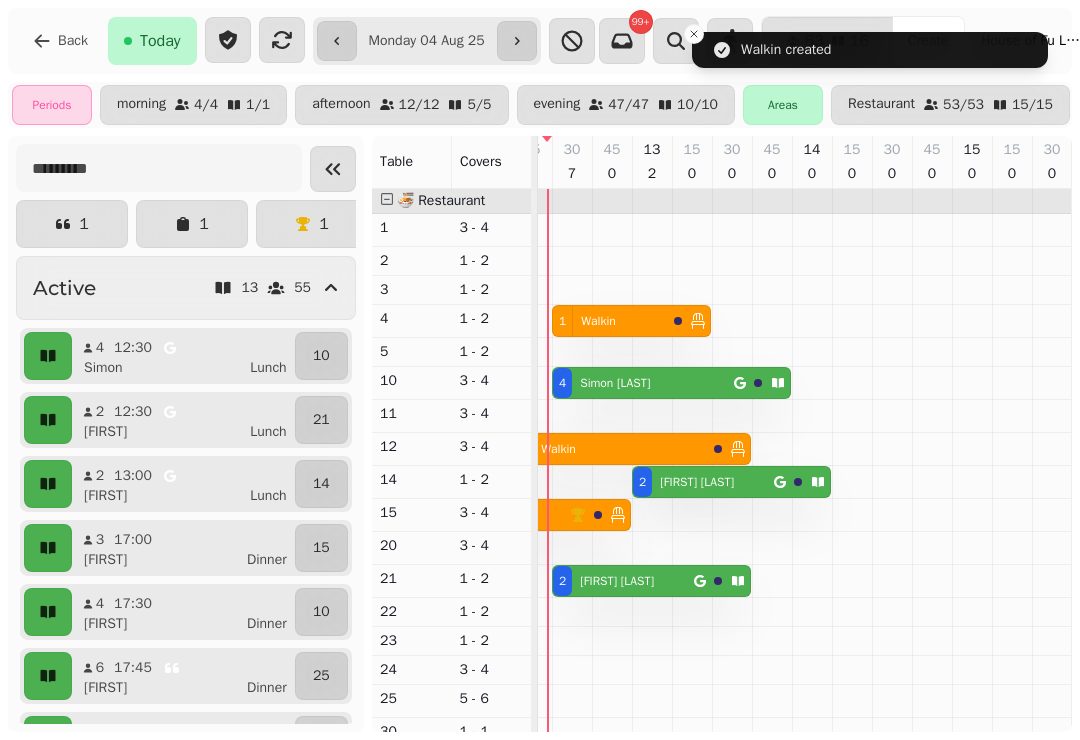scroll, scrollTop: 0, scrollLeft: 48, axis: horizontal 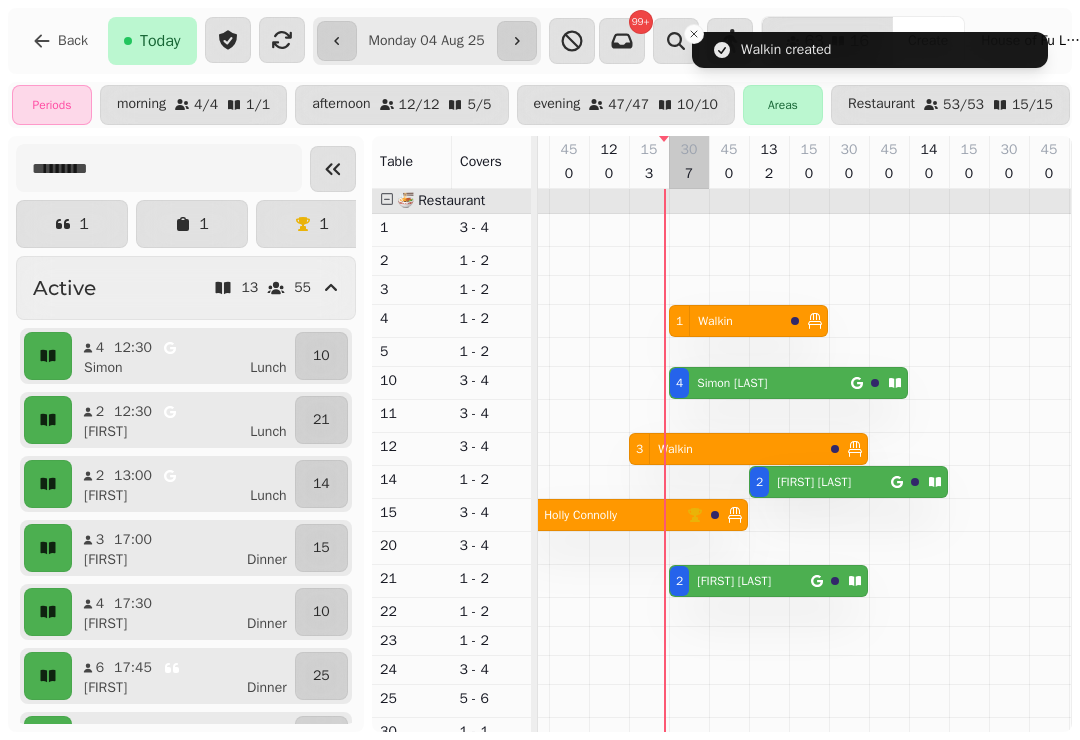 click at bounding box center (689, 726) 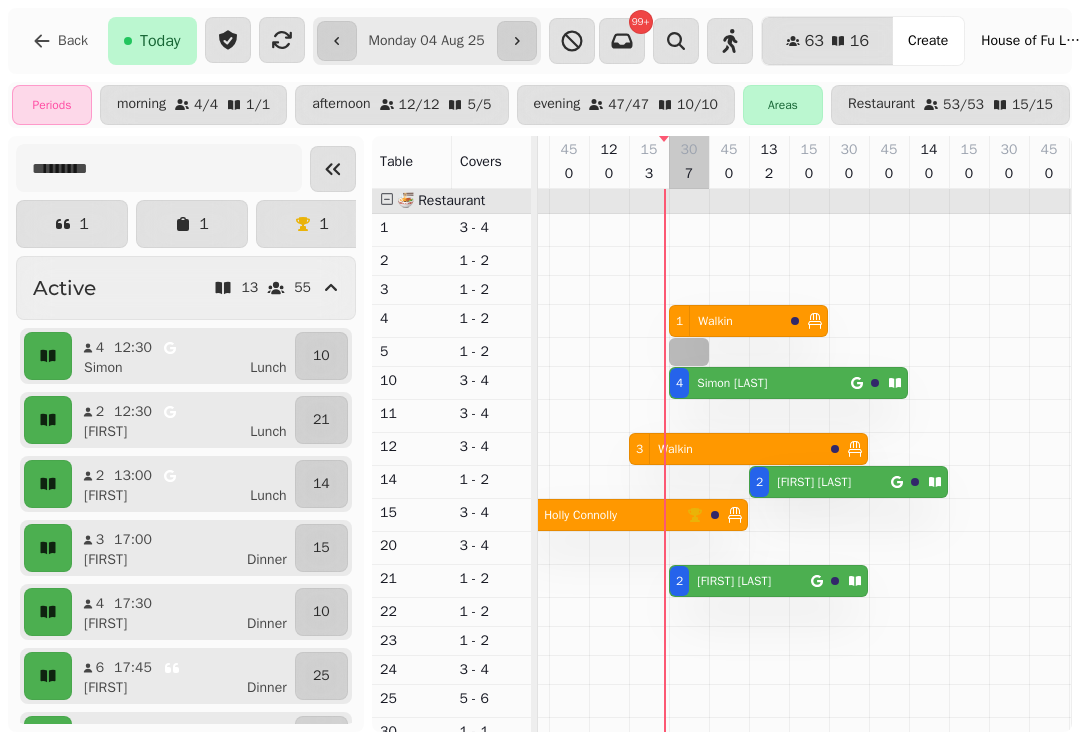 select on "*" 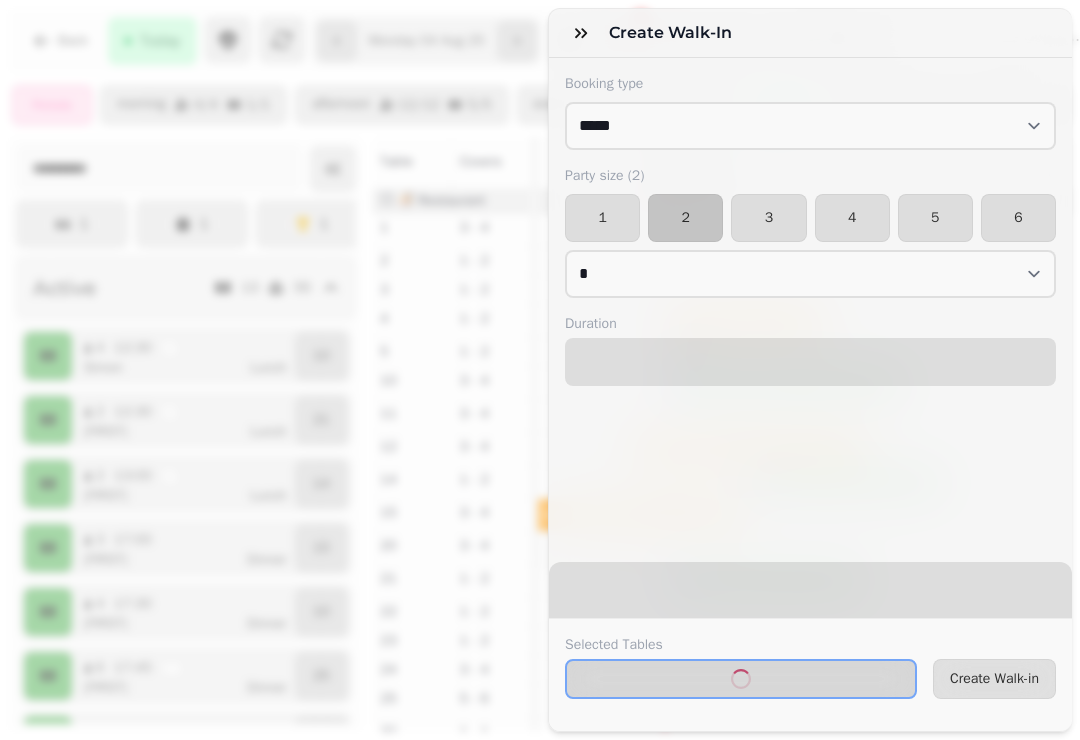 select on "****" 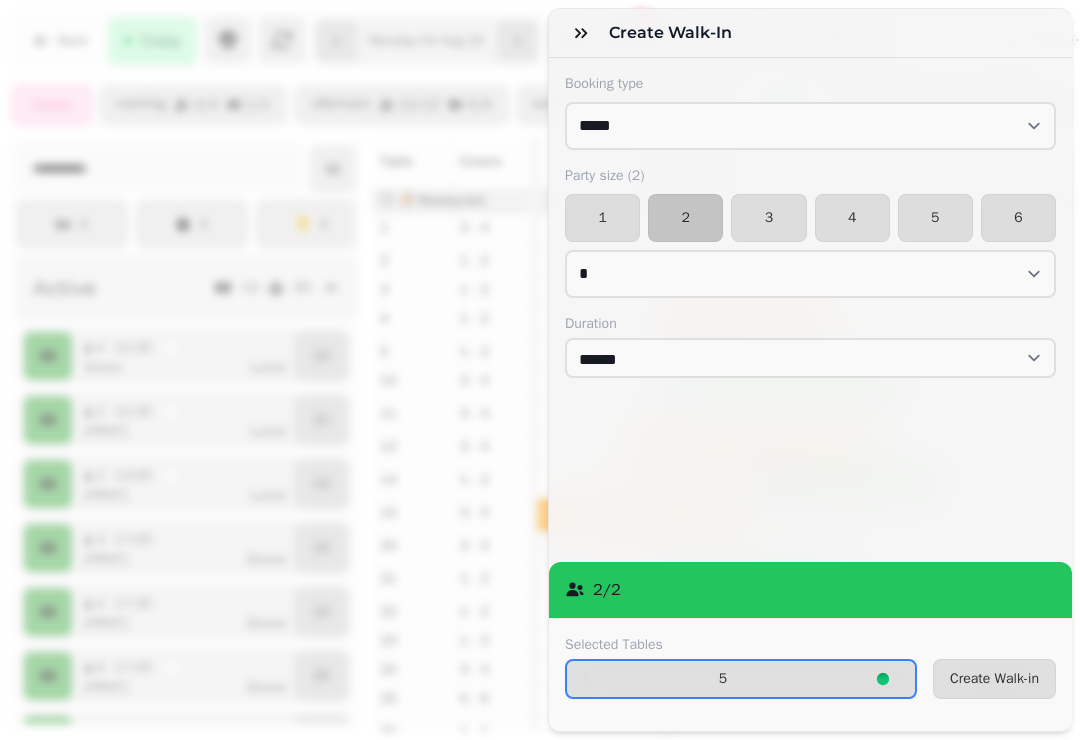 click on "Create Walk-in" at bounding box center [994, 679] 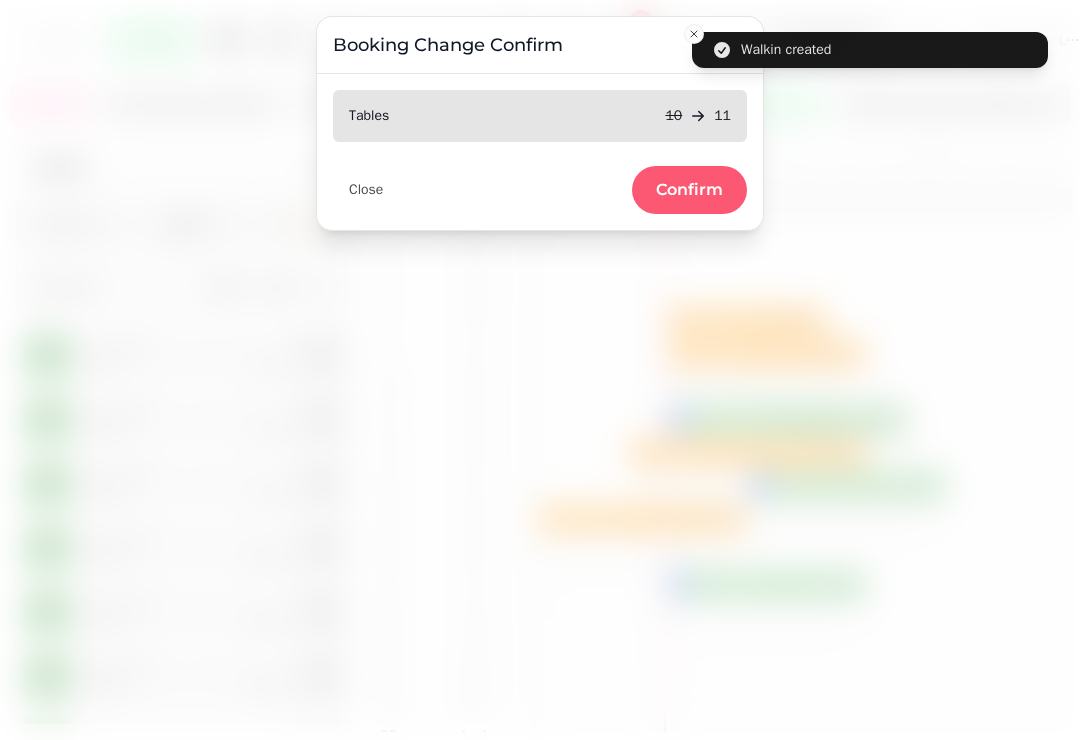 click on "Confirm" at bounding box center (689, 190) 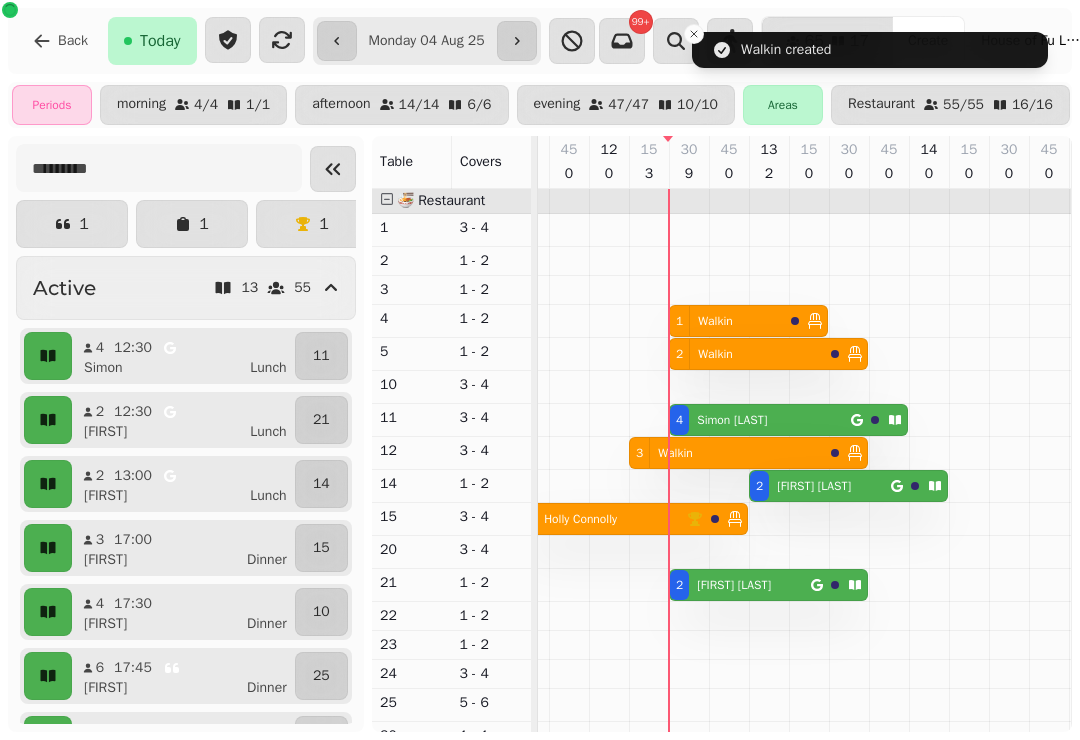 click on "[FIRST]   [LAST]" at bounding box center [732, 420] 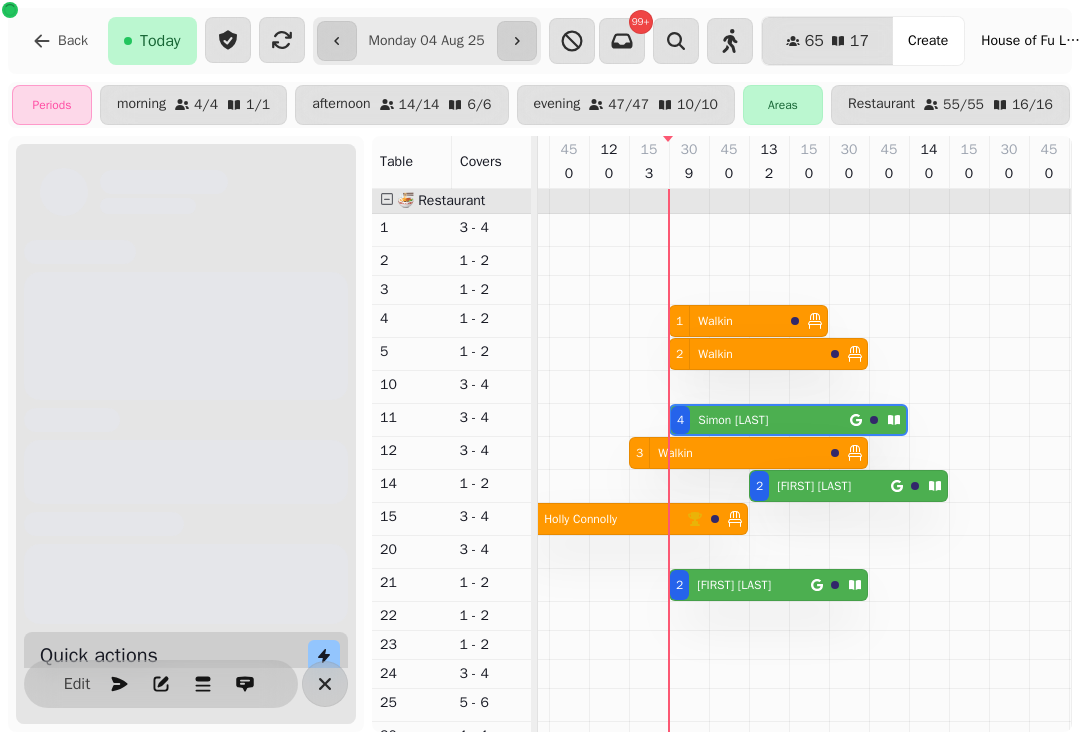 scroll, scrollTop: 0, scrollLeft: 147, axis: horizontal 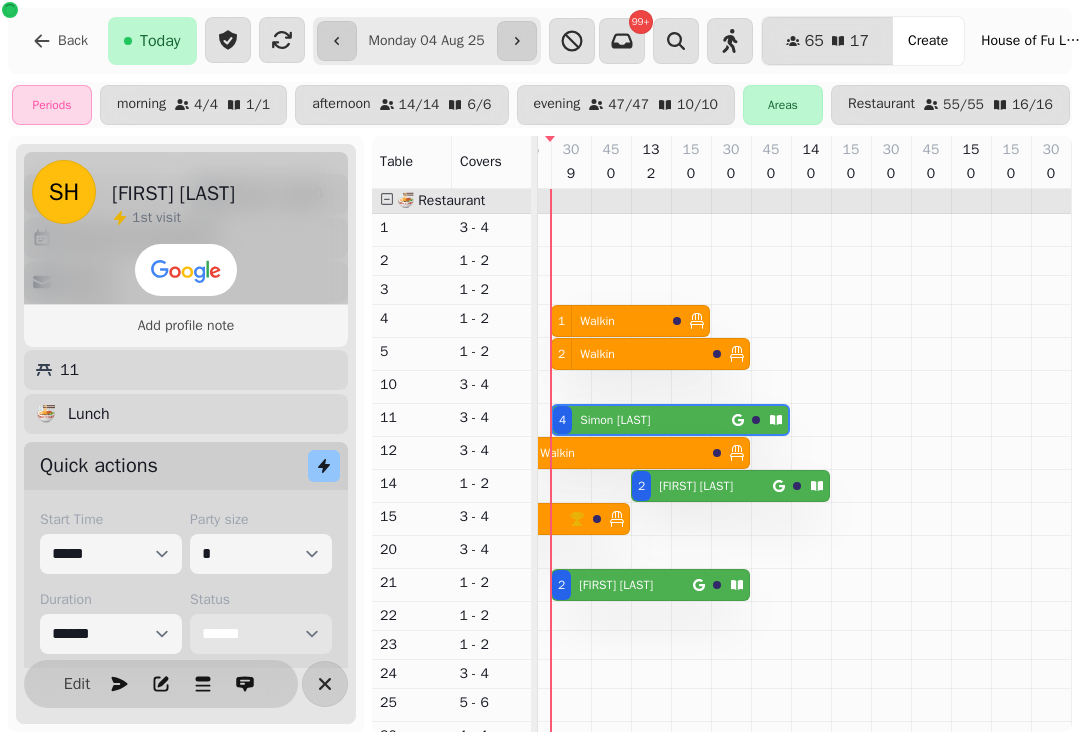 click on "**********" at bounding box center [261, 634] 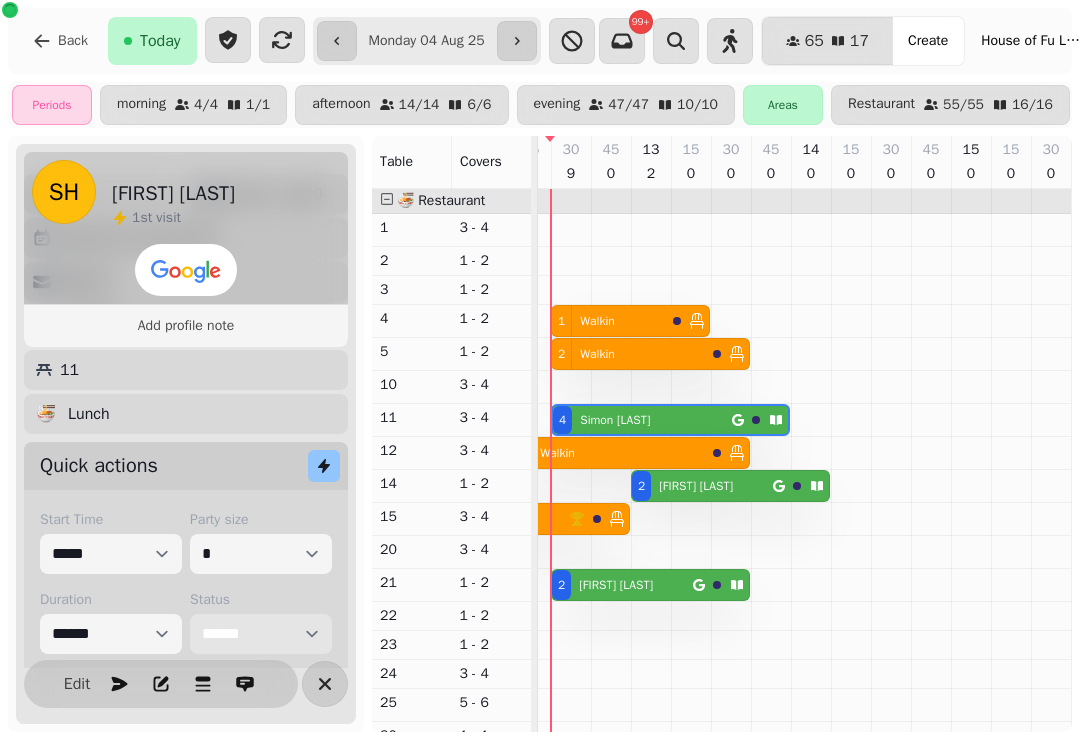 select on "******" 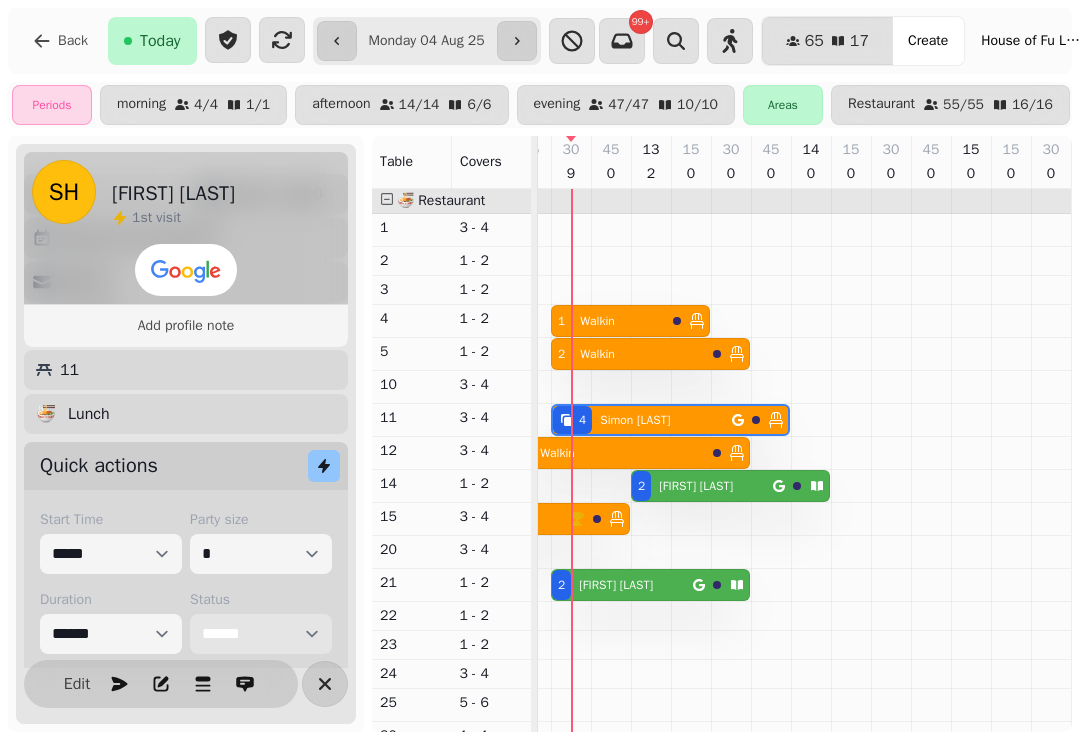 scroll, scrollTop: 0, scrollLeft: 0, axis: both 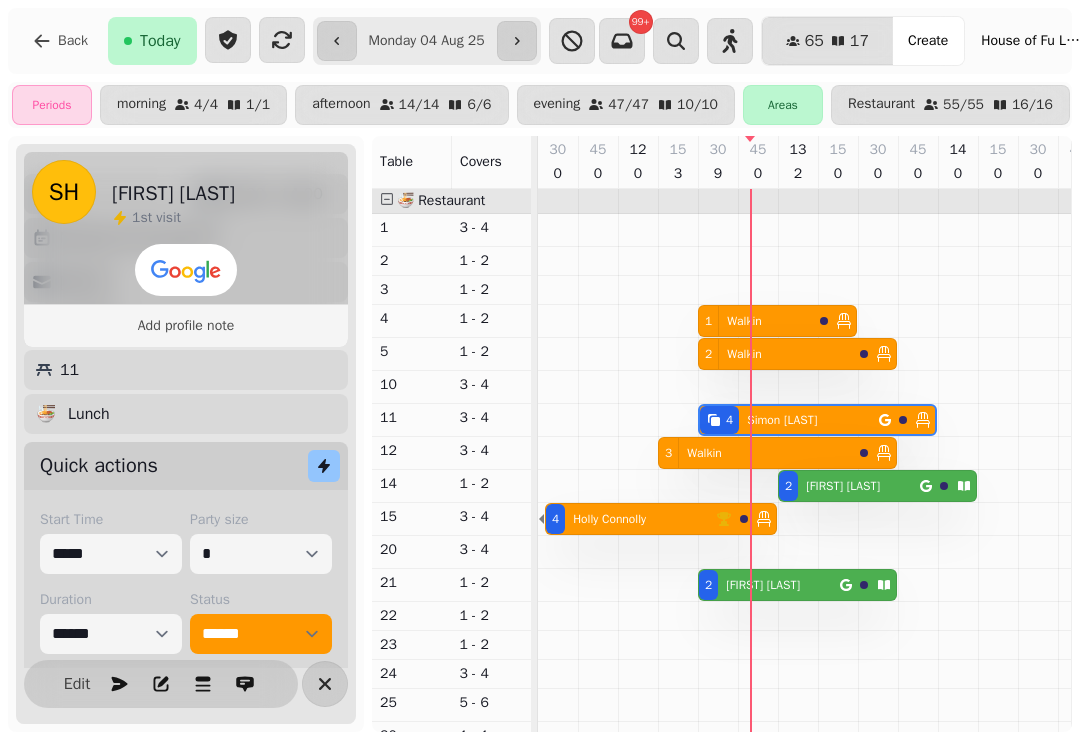 click on "[FIRST]   [LAST]" at bounding box center (763, 585) 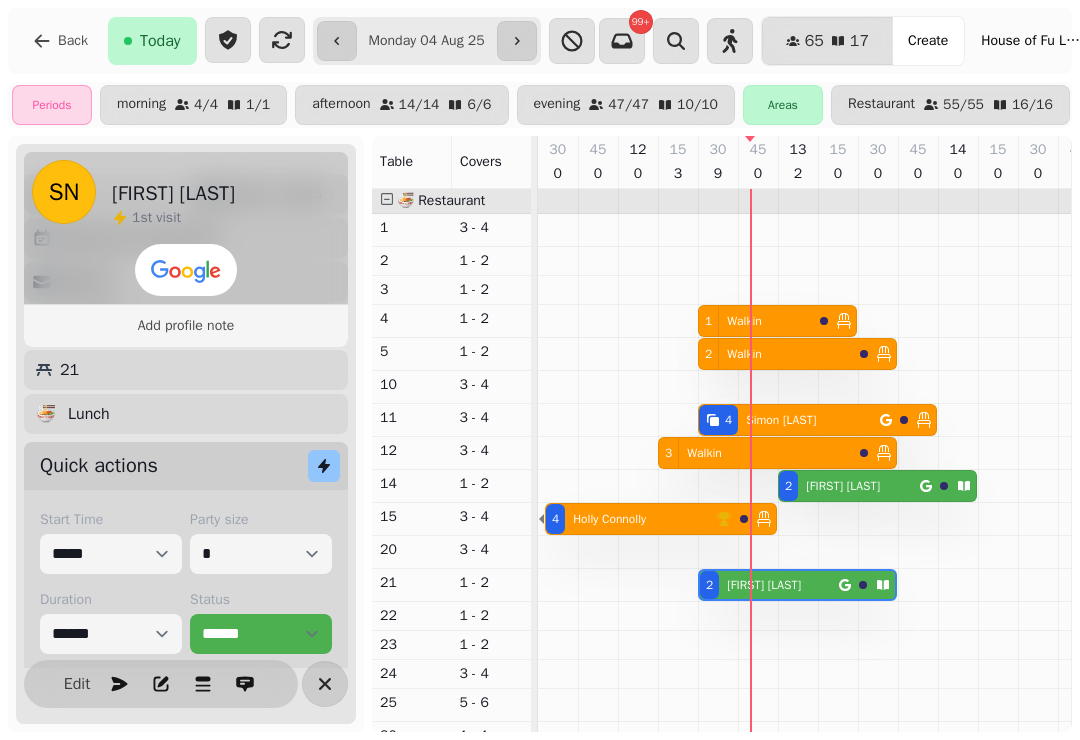 scroll, scrollTop: 0, scrollLeft: 147, axis: horizontal 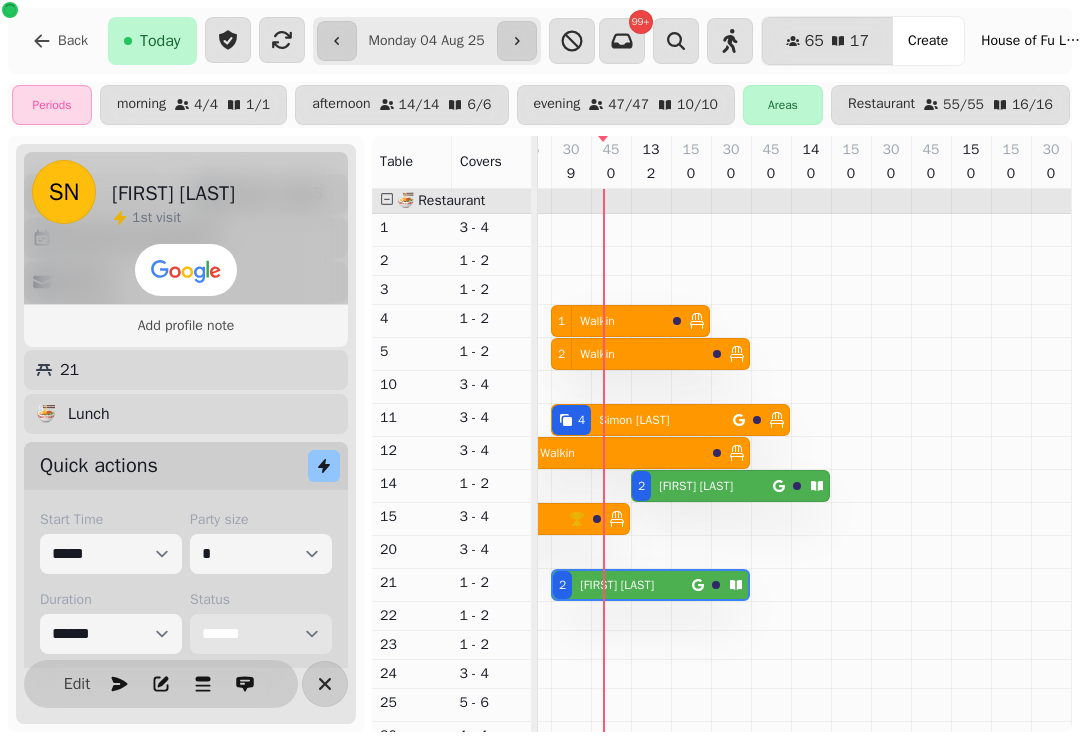 click on "**********" at bounding box center [261, 634] 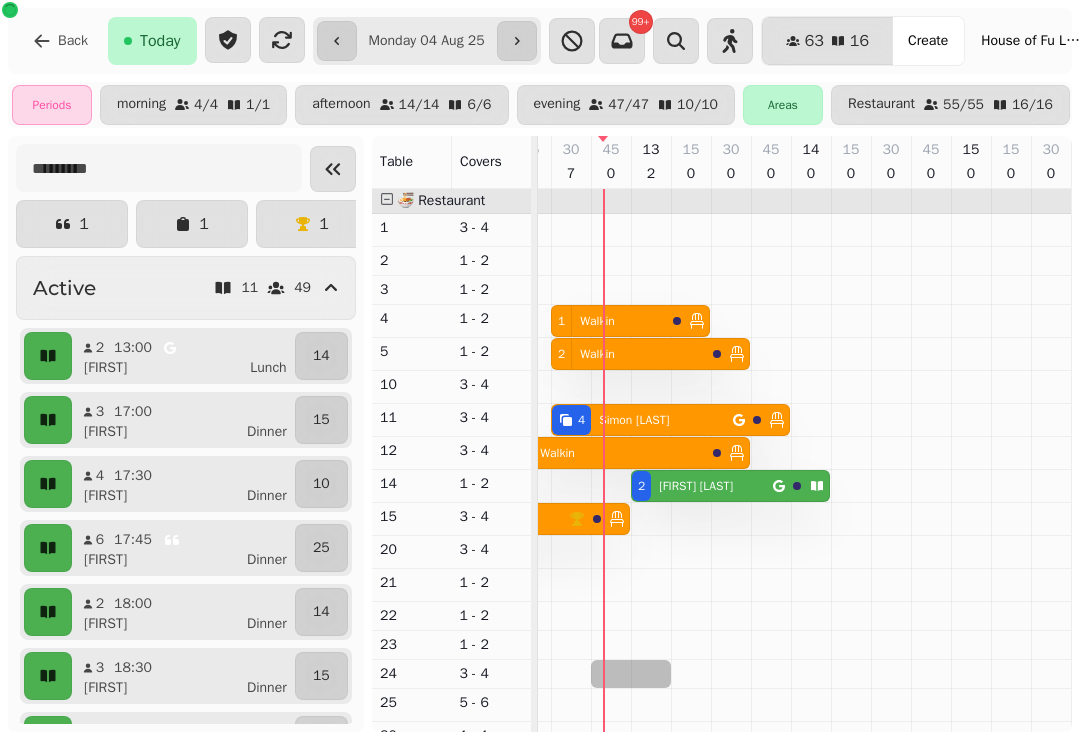 select on "*" 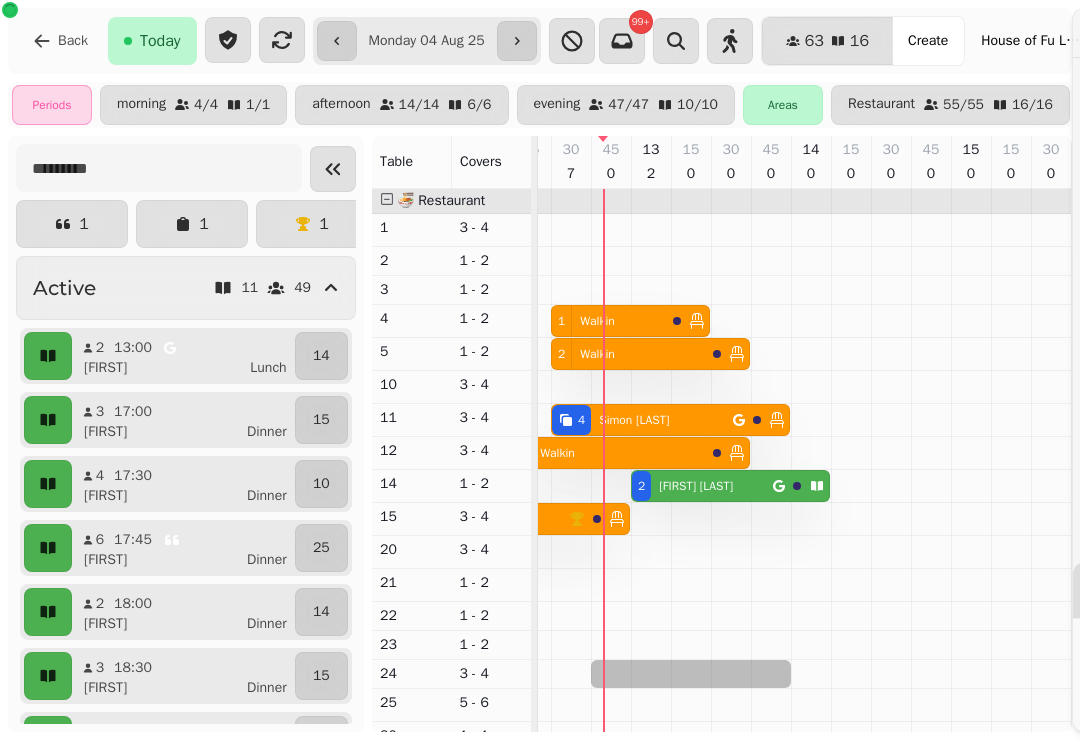 select on "****" 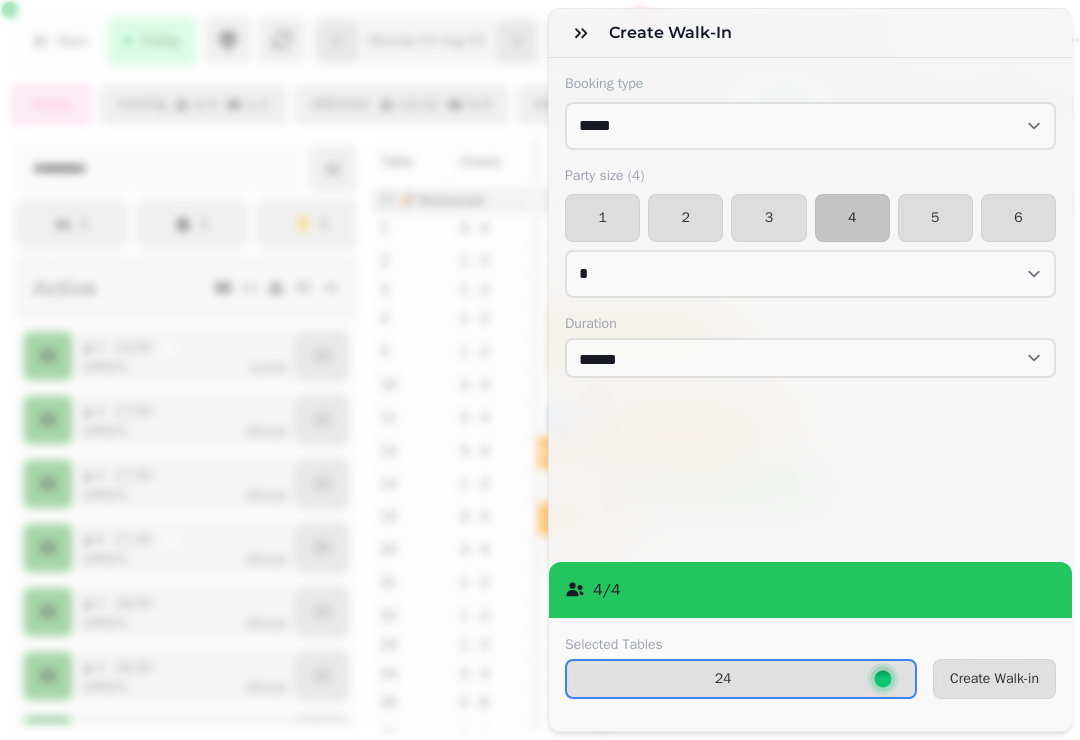click on "3" at bounding box center [768, 218] 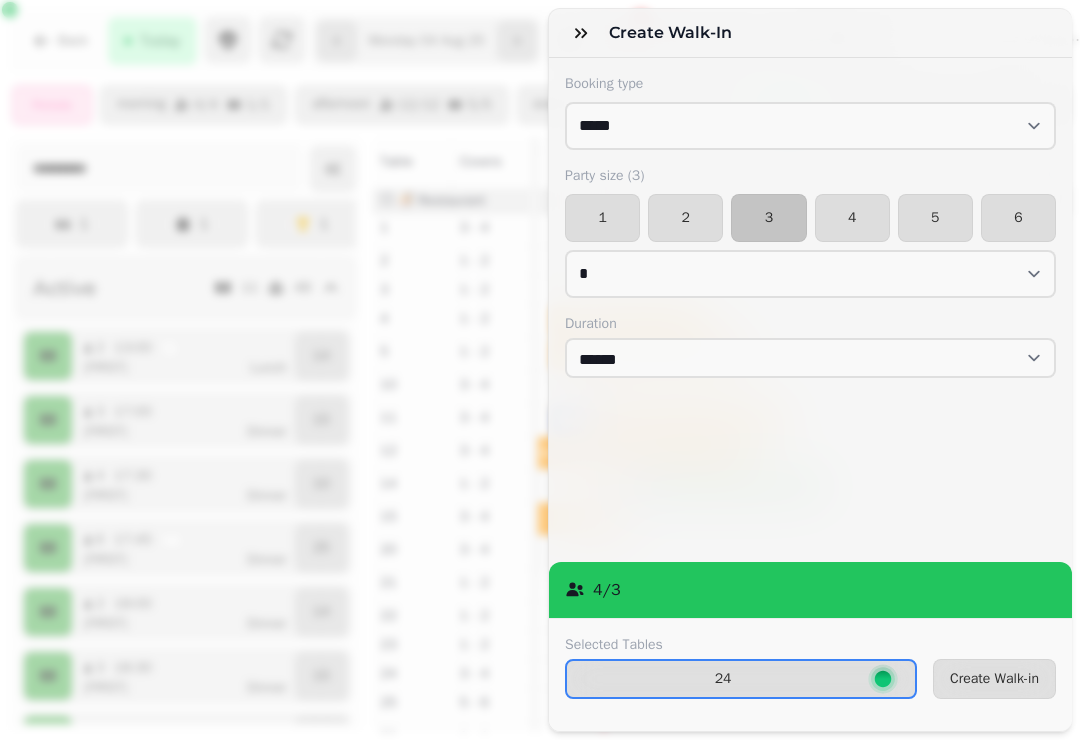 click on "Create Walk-in" at bounding box center [994, 679] 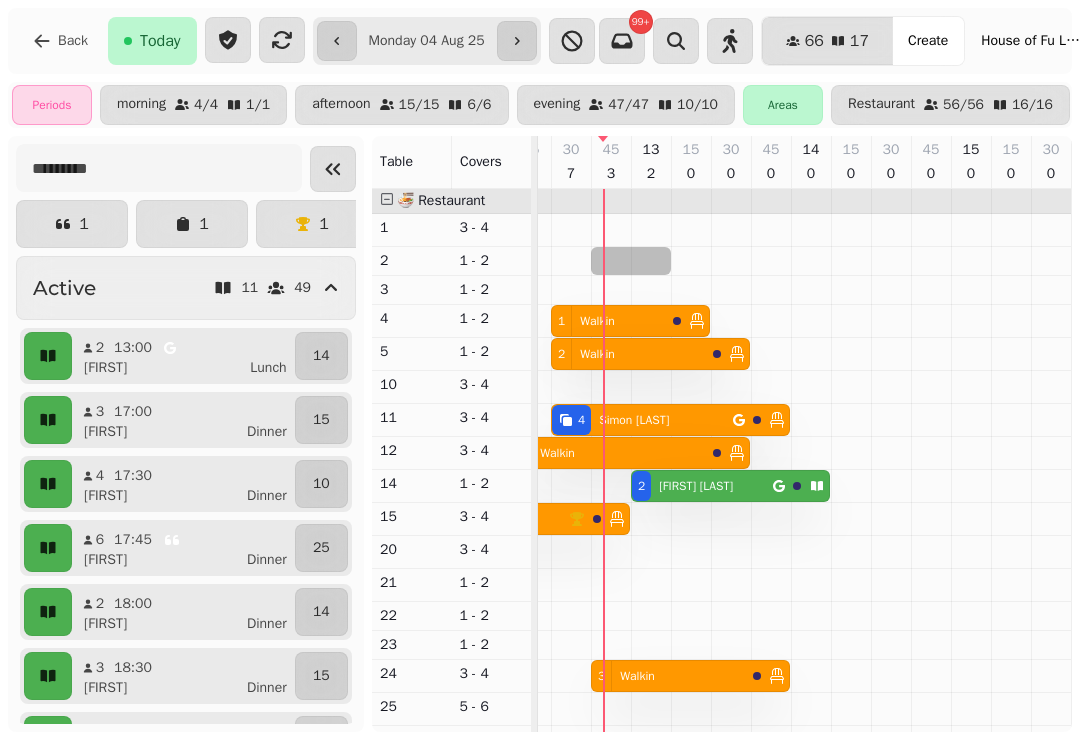 scroll, scrollTop: 0, scrollLeft: 0, axis: both 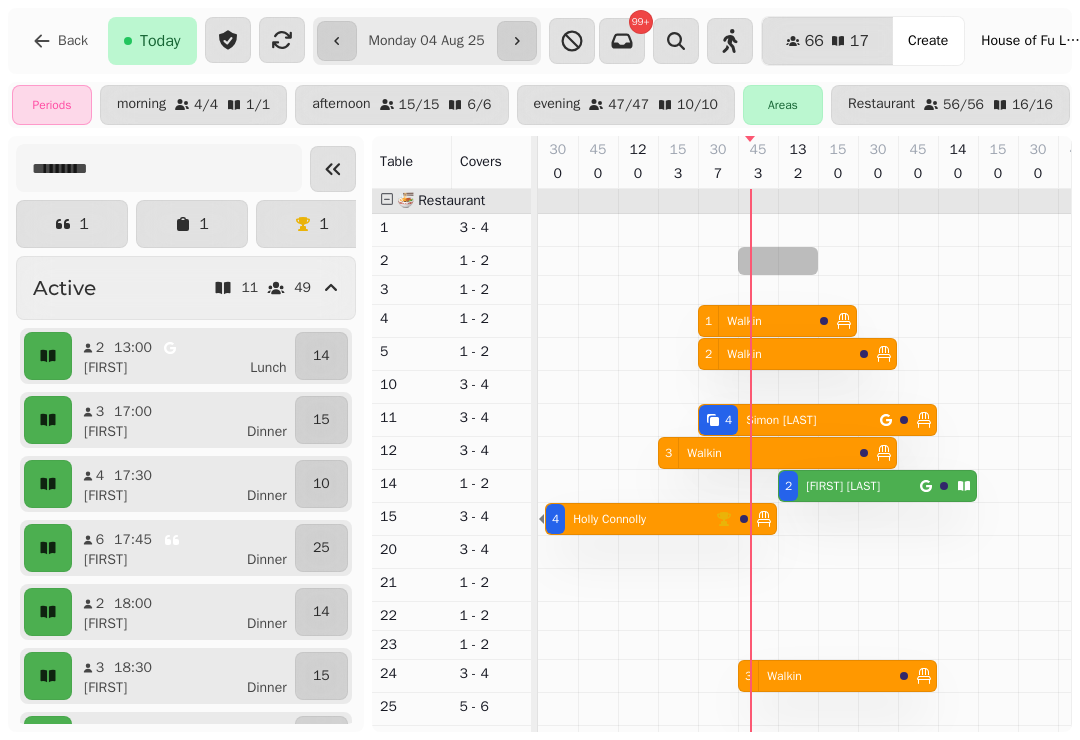 select on "*" 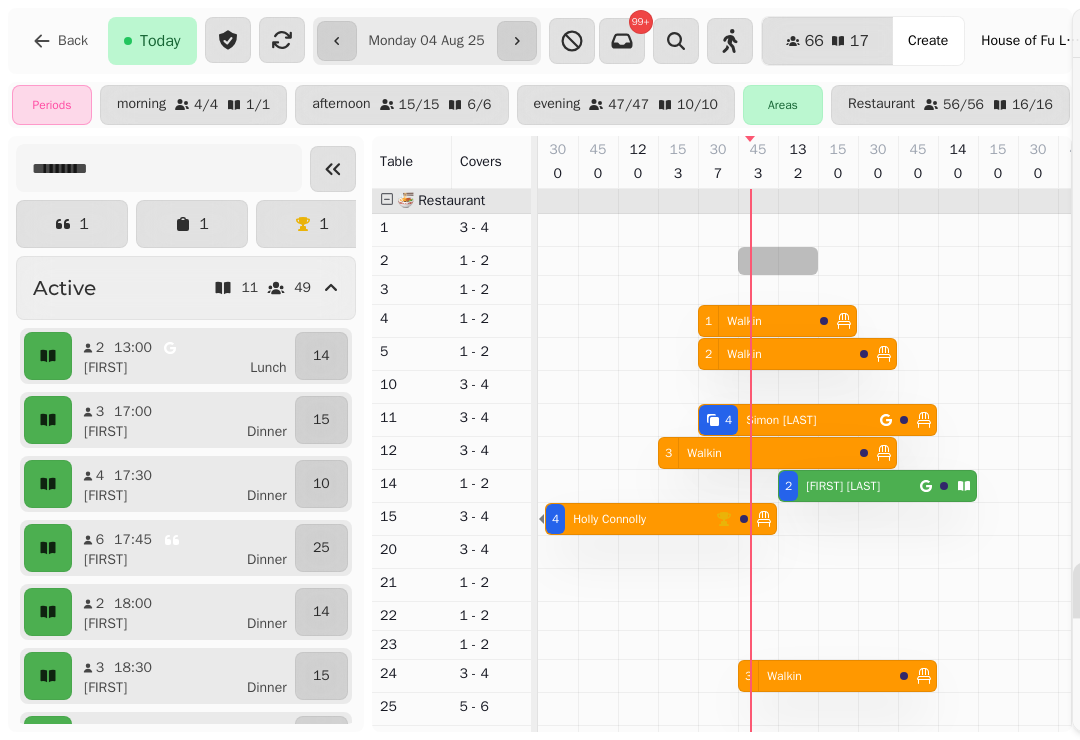 select on "****" 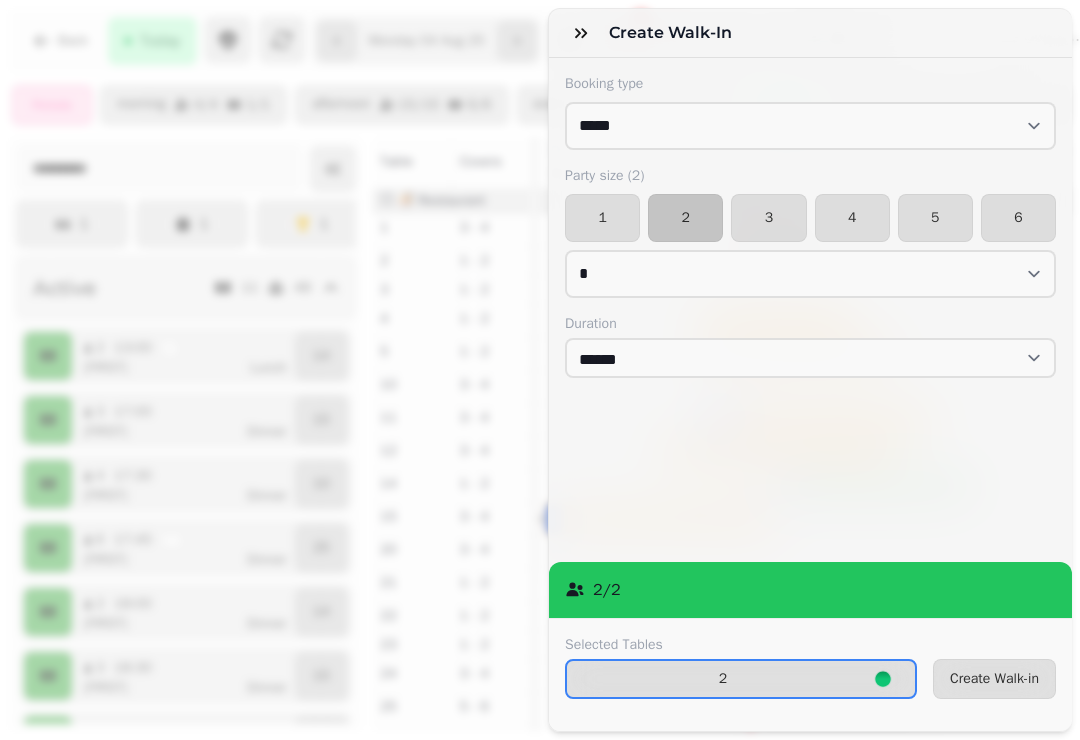 click on "Create Walk-in" at bounding box center (994, 679) 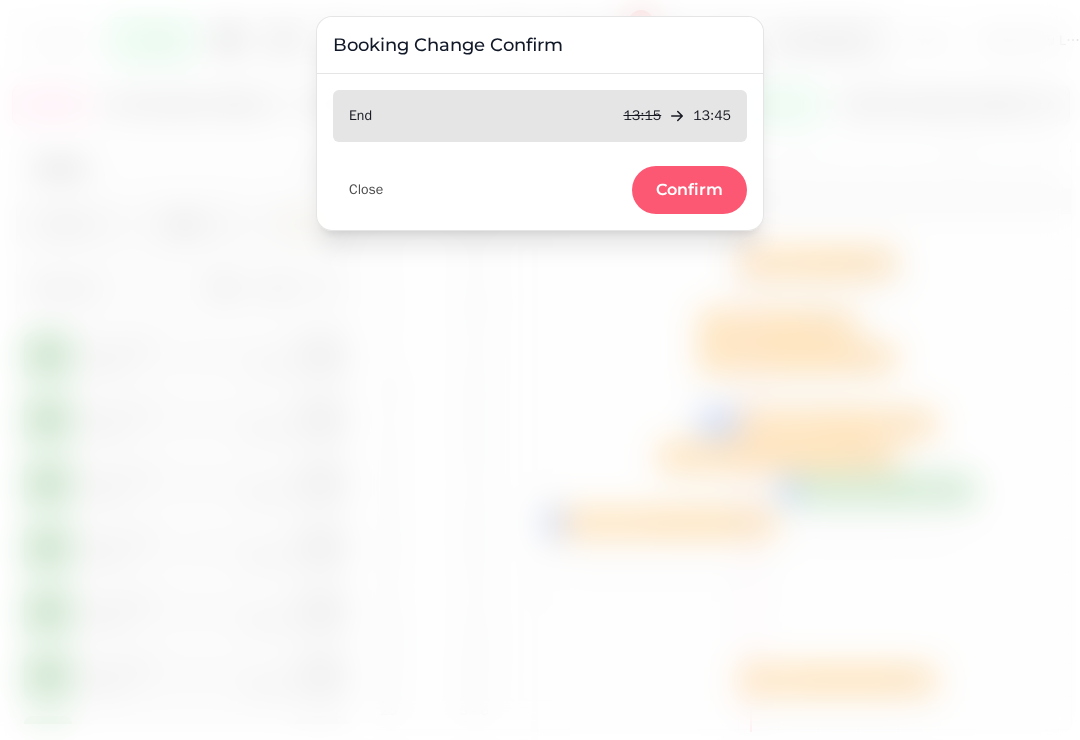 click on "Confirm" at bounding box center [689, 190] 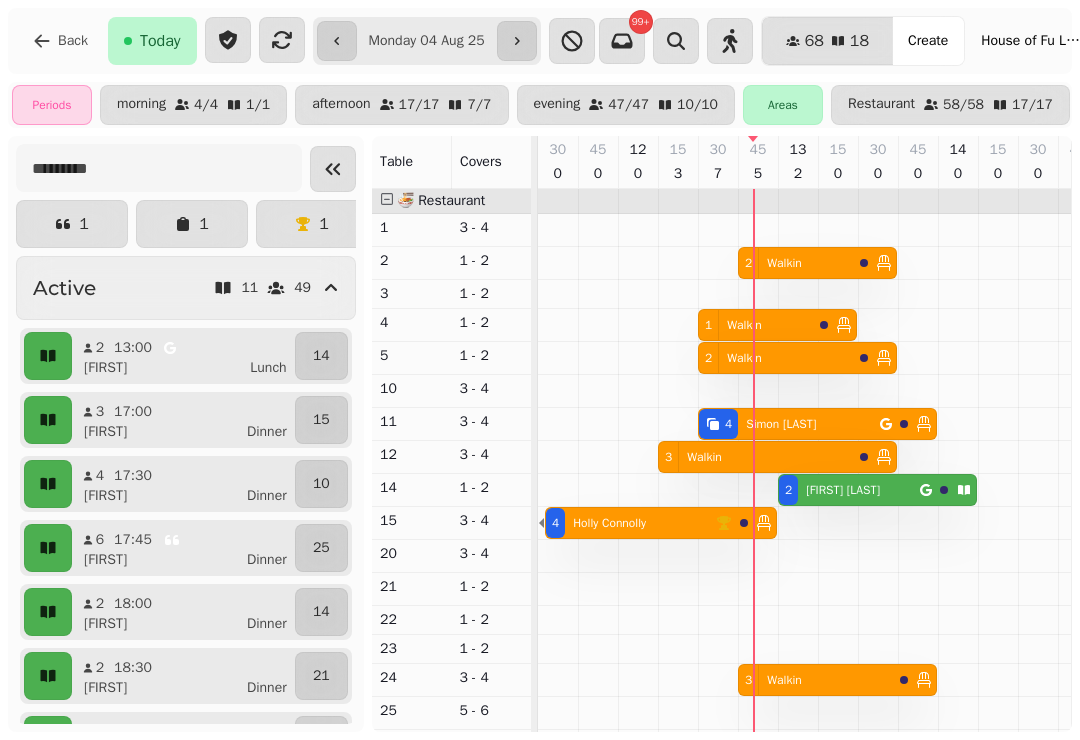 scroll, scrollTop: 47, scrollLeft: 221, axis: both 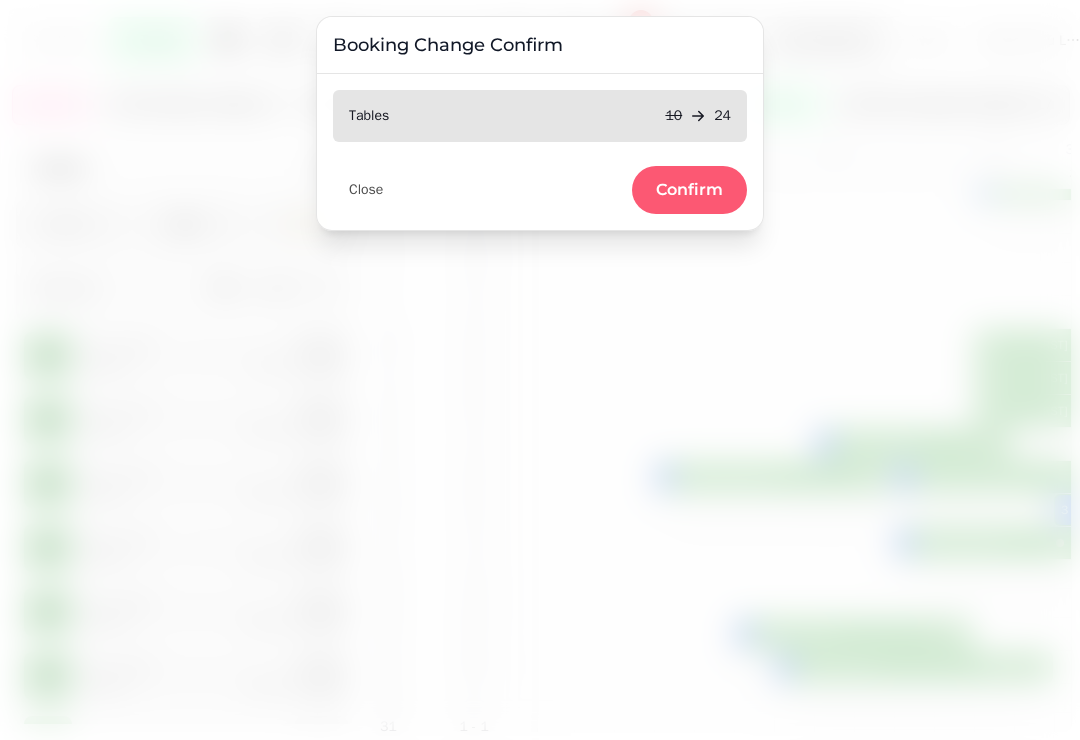 click on "Confirm" at bounding box center [689, 190] 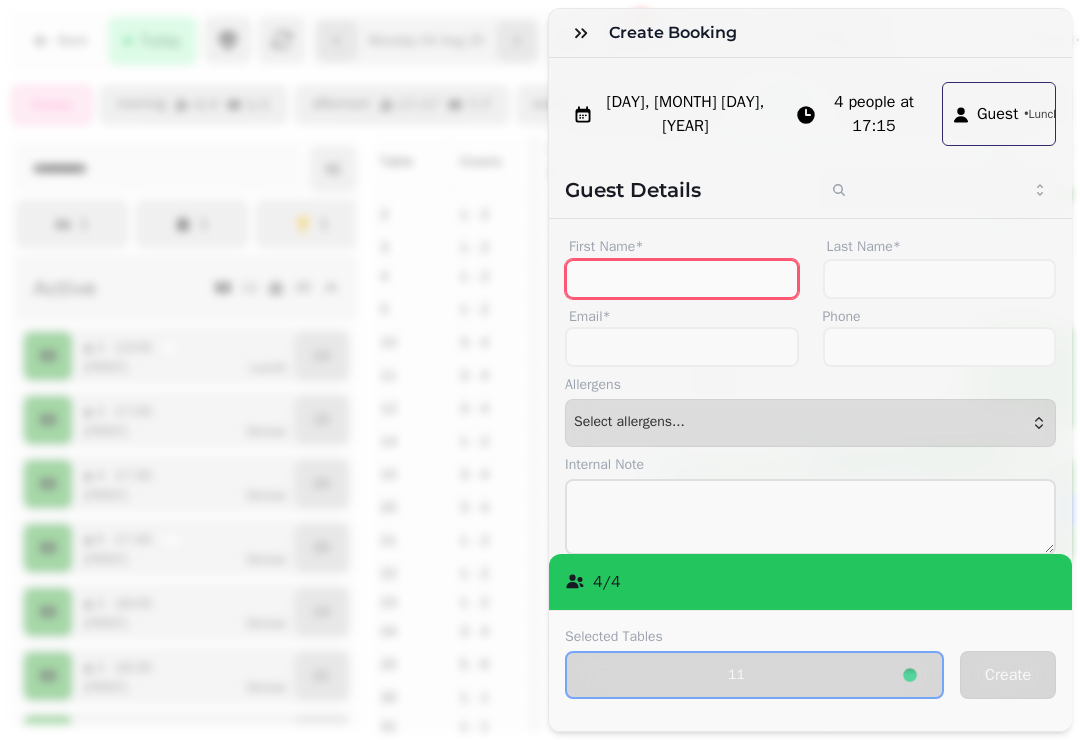 click on "First Name*" at bounding box center (682, 279) 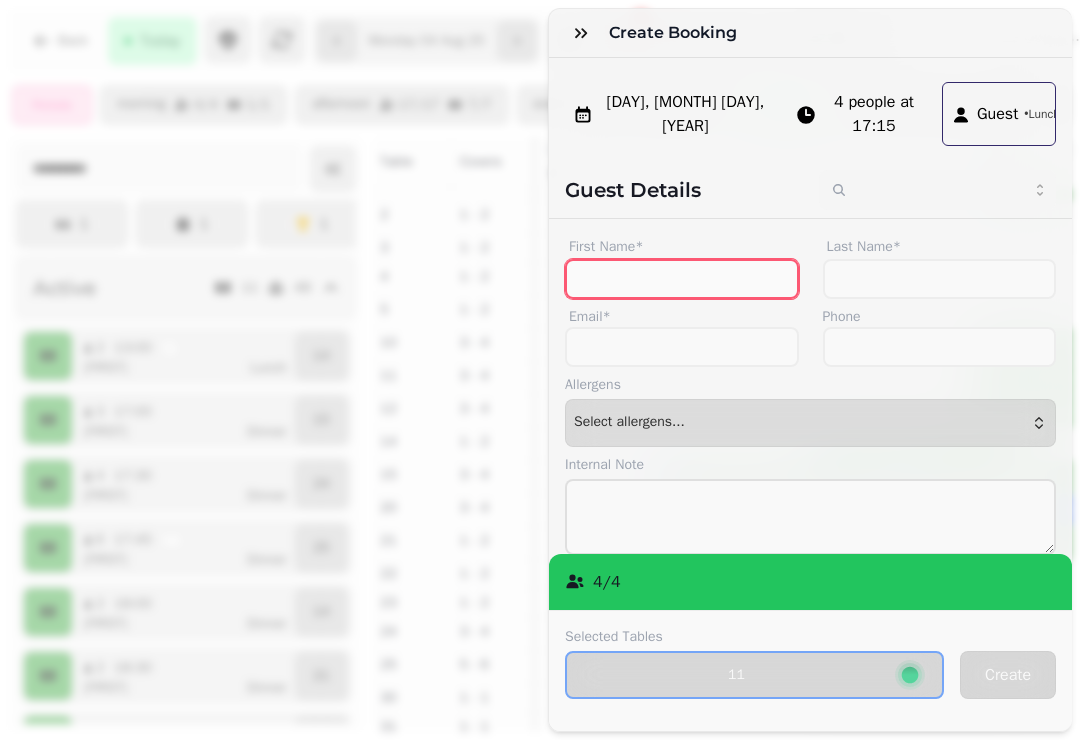 click on "4 people at 17:15" at bounding box center (874, 114) 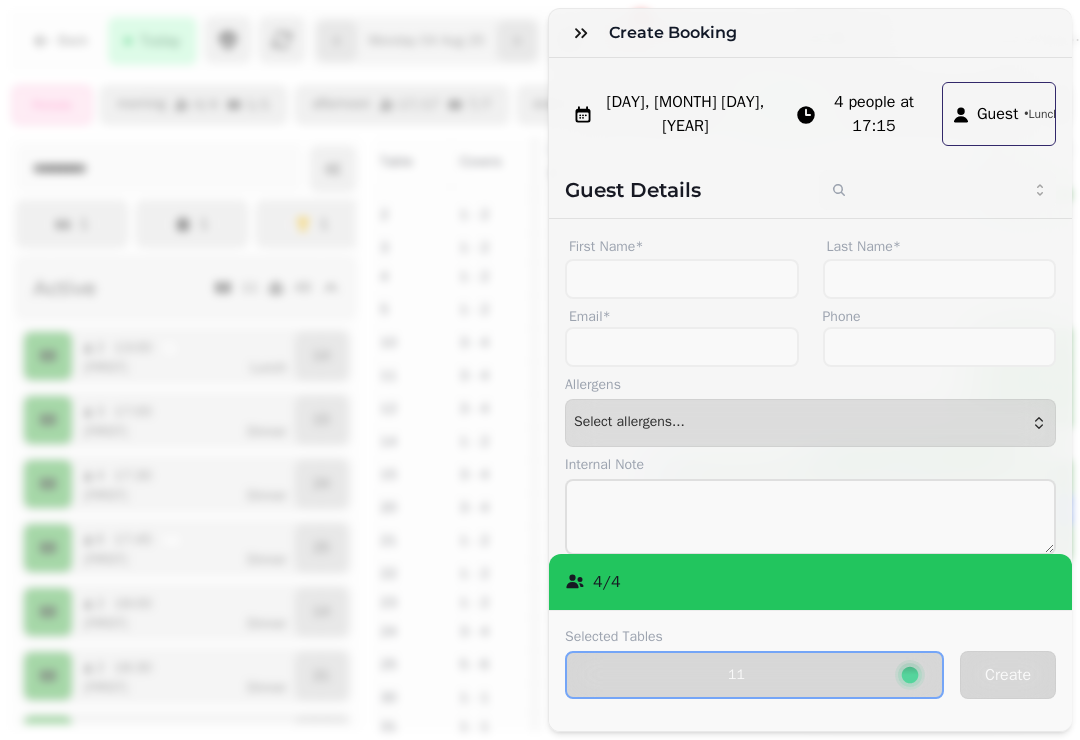 select on "*" 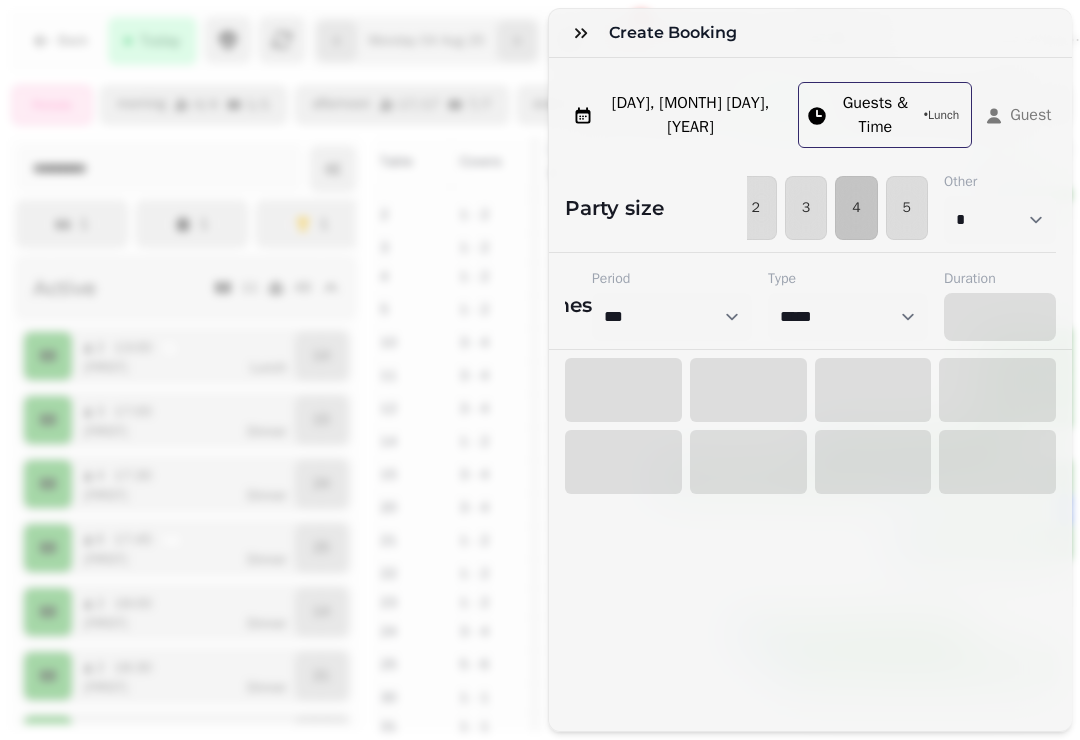 select on "****" 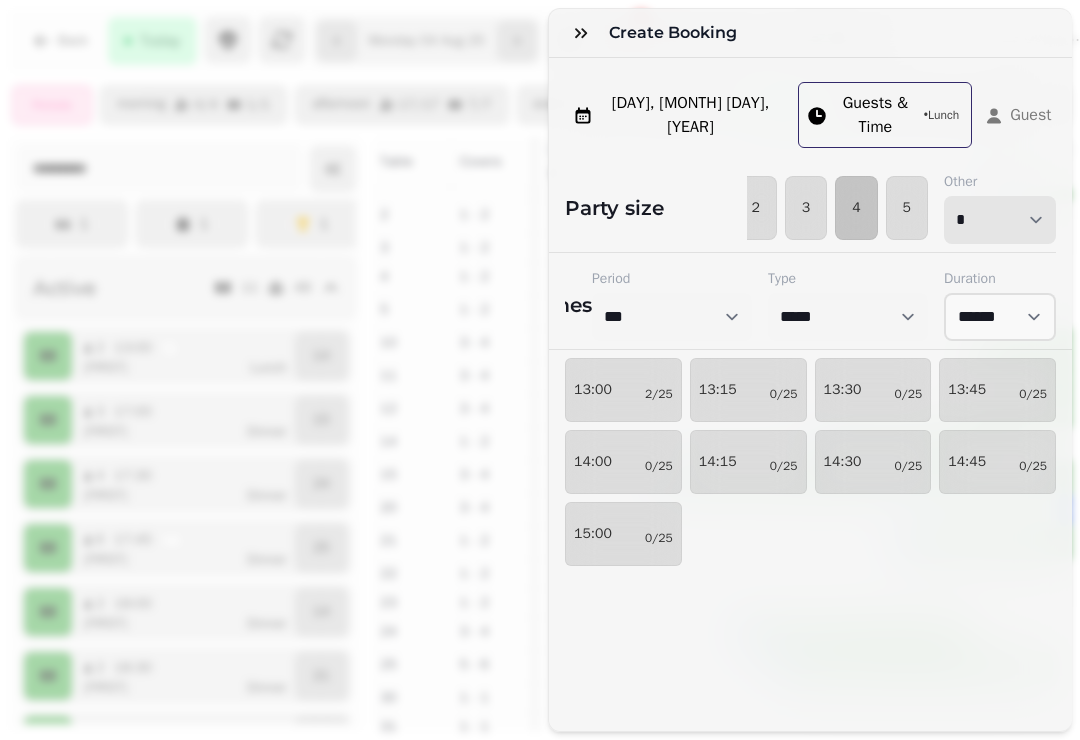 click on "* * * * * * * * * ** ** ** ** ** ** ** ** ** ** ** ** ** ** ** ** ** ** ** ** ** ** ** ** ** ** ** ** ** ** ** ** ** ** ** ** ** ** ** ** ** ** ** ** ** ** ** ** ** ** ** ** ** ** ** ** ** ** ** ** ** ** ** ** ** ** ** ** ** ** ** ** ** ** ** ** ** ** ** ** ** ** ** ** ** ** ** ** ** ** *** *** *** *** *** *** *** *** *** *** *** *** *** *** *** *** *** *** *** *** ***" at bounding box center (1000, 220) 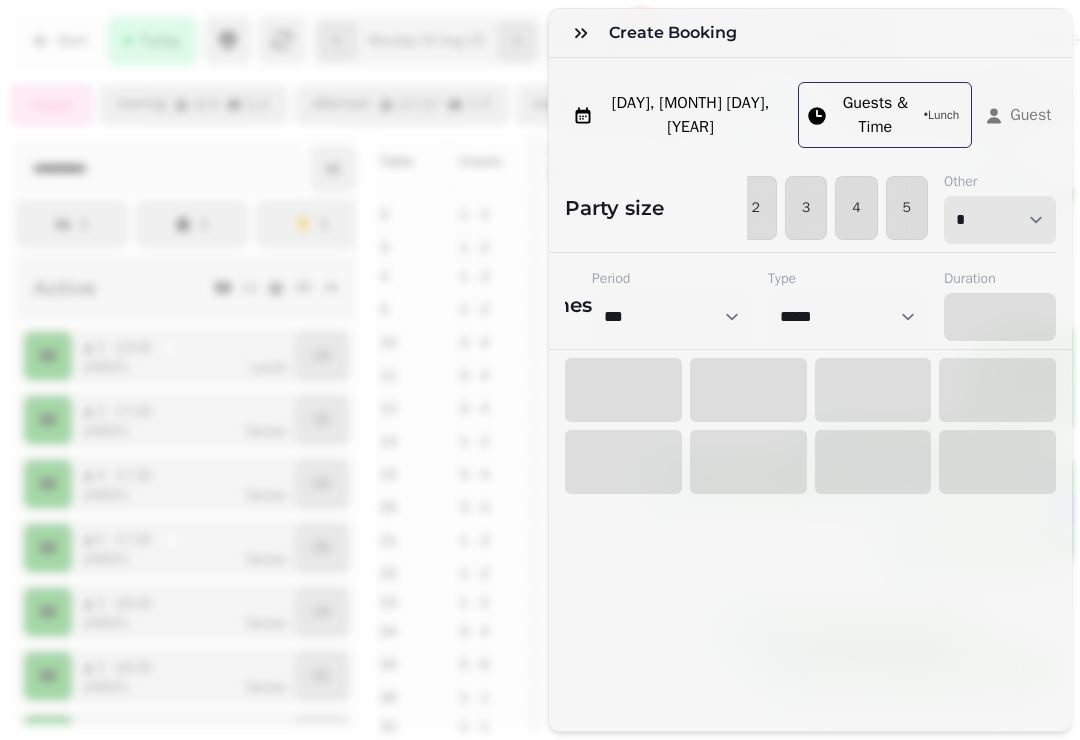 select on "****" 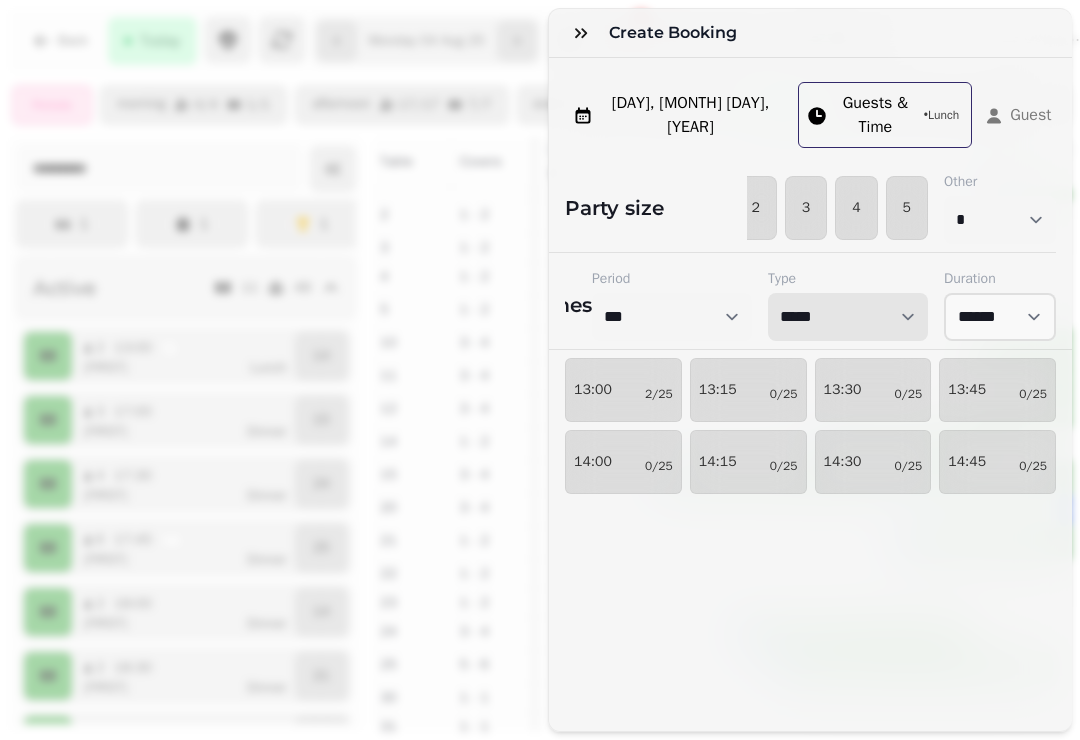 click on "**********" at bounding box center (848, 317) 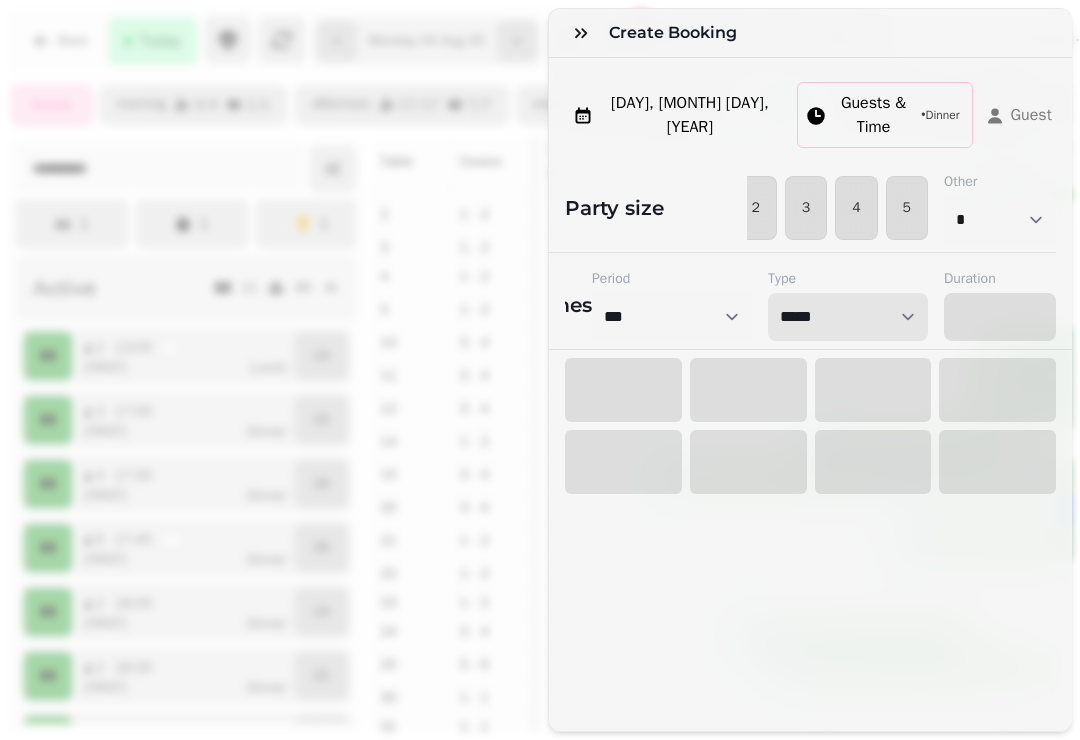 select on "****" 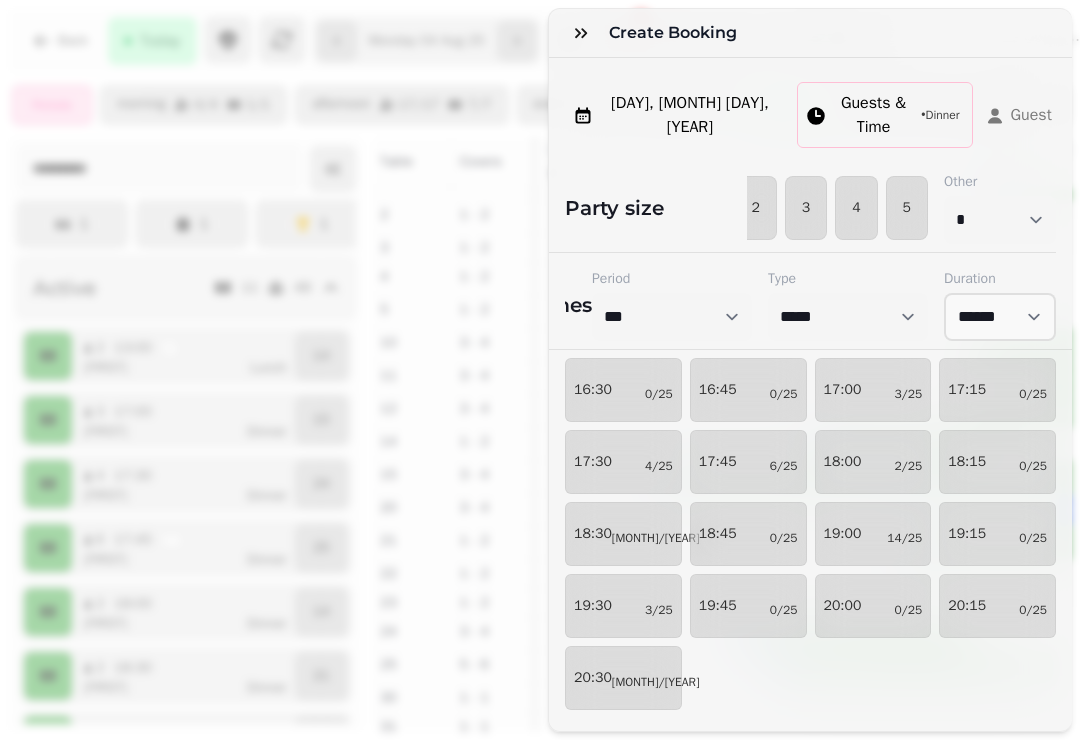 click on "17:00 3/25" at bounding box center [873, 390] 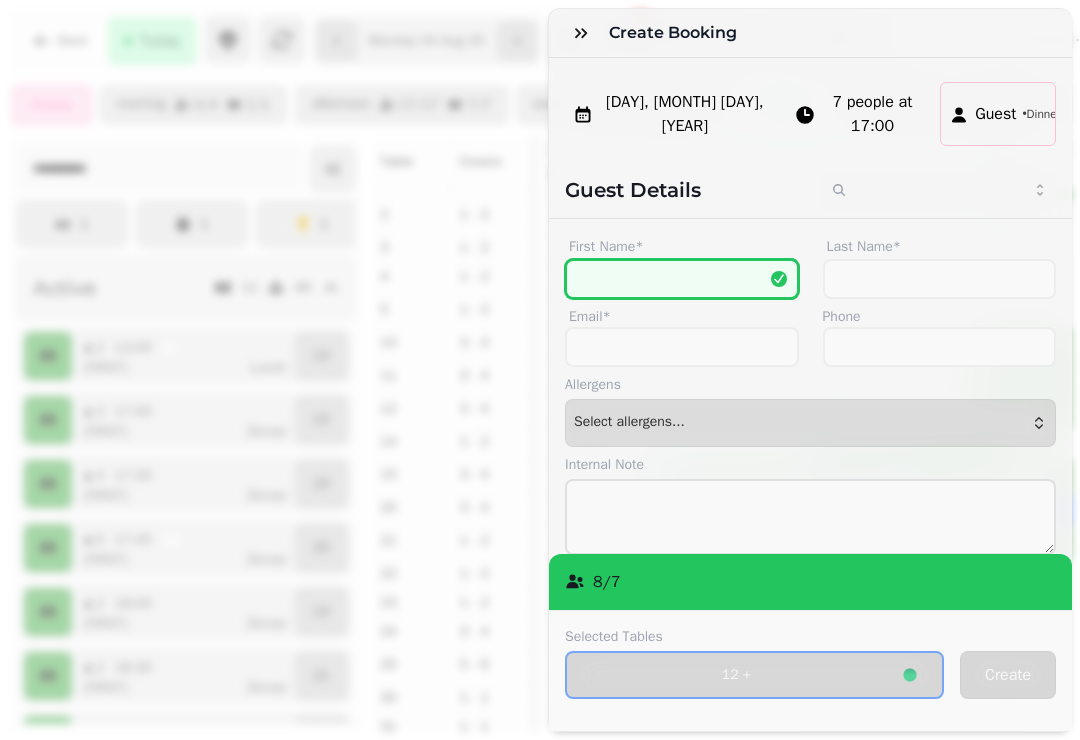 click on "First Name*" at bounding box center [682, 279] 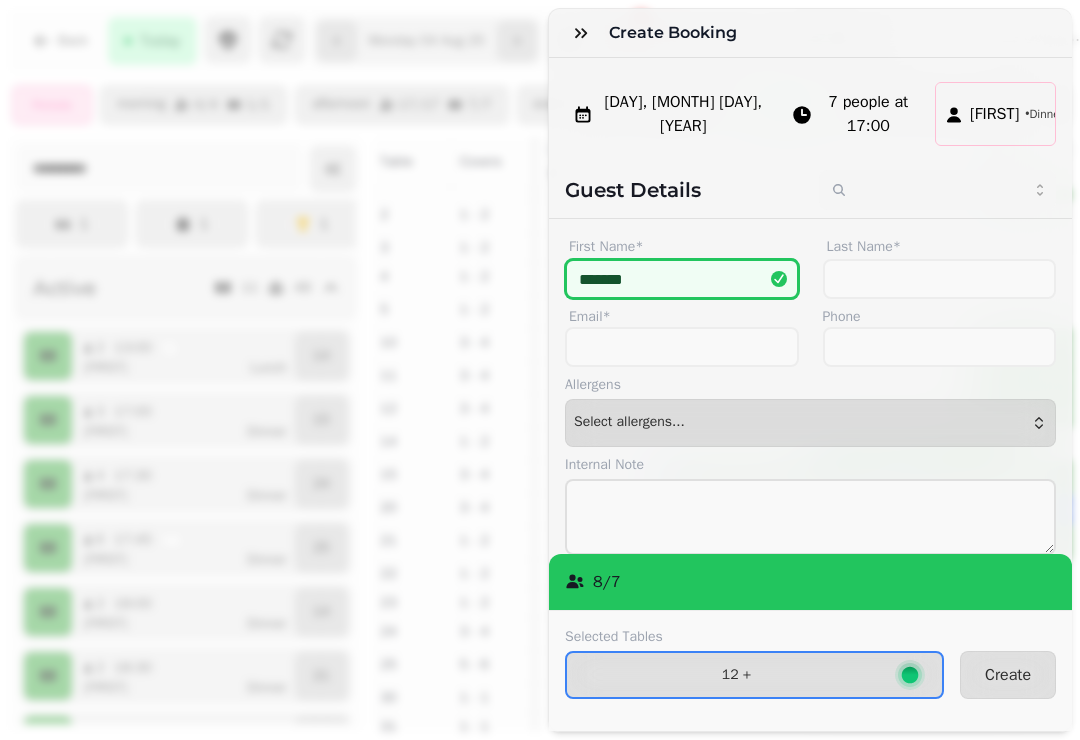 type on "*******" 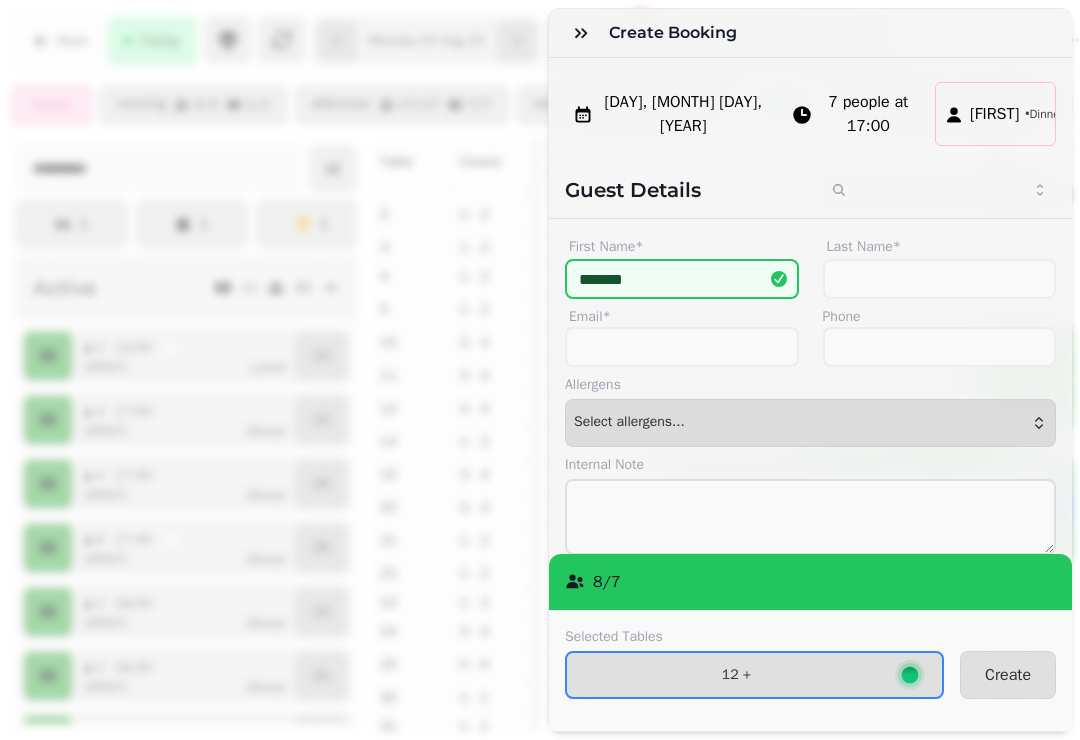 click on "Last Name*" at bounding box center [940, 247] 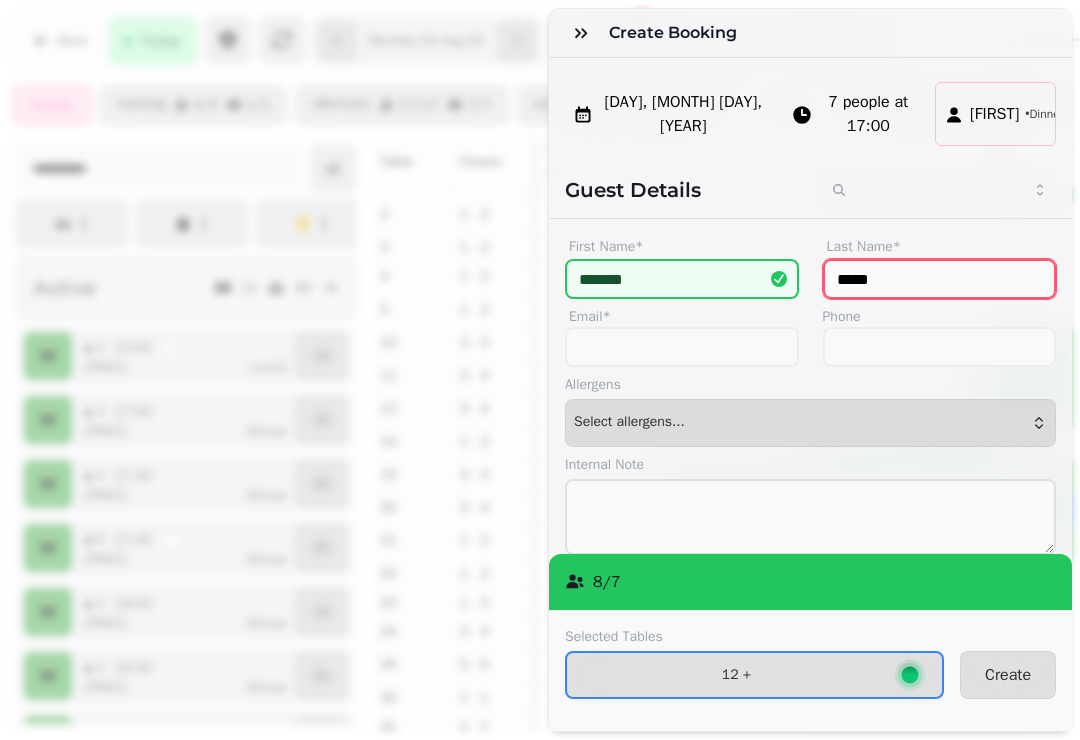 type on "*****" 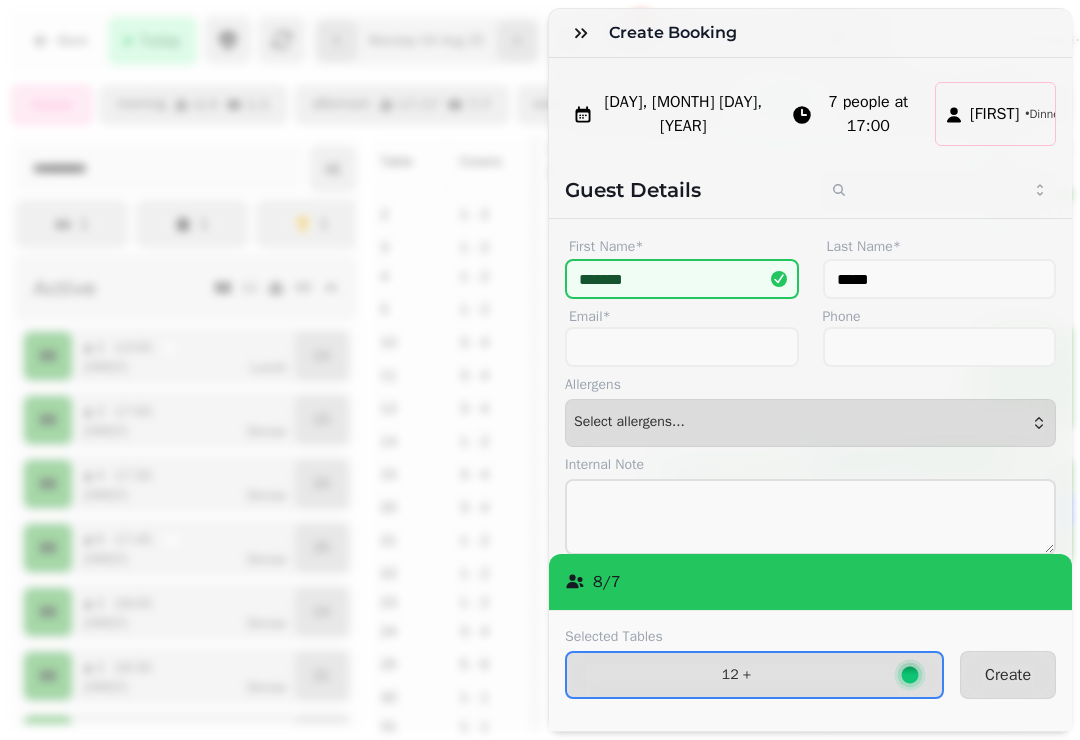 click on "Create" at bounding box center (1008, 675) 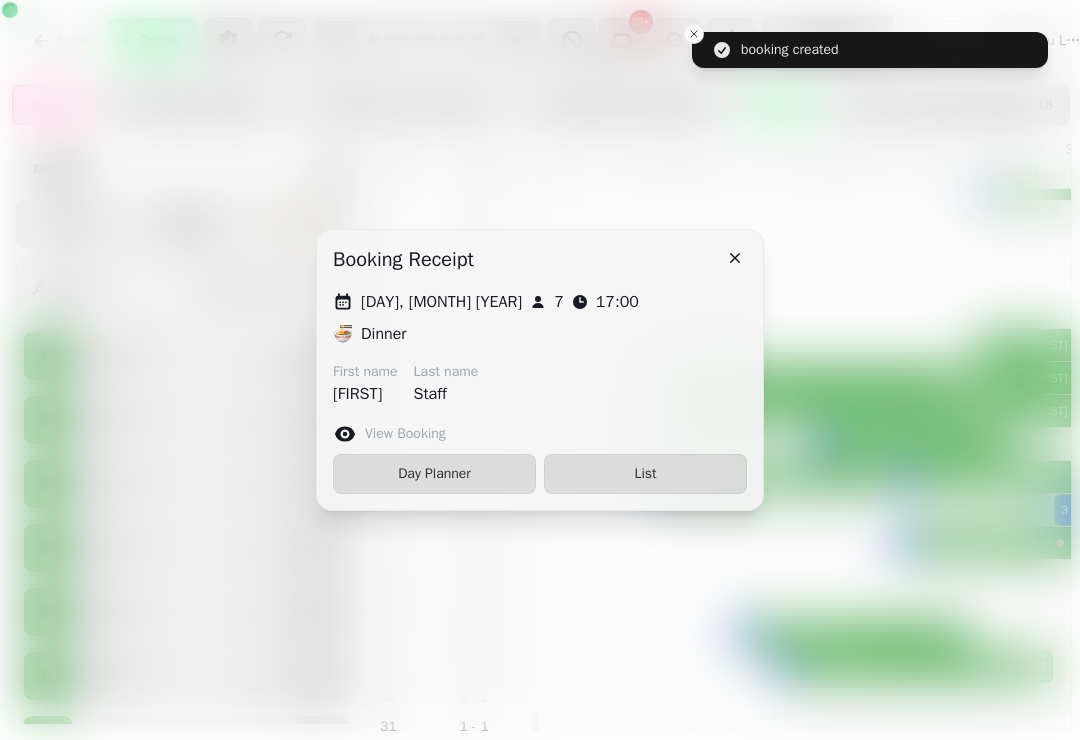 click on "Day Planner" at bounding box center [434, 474] 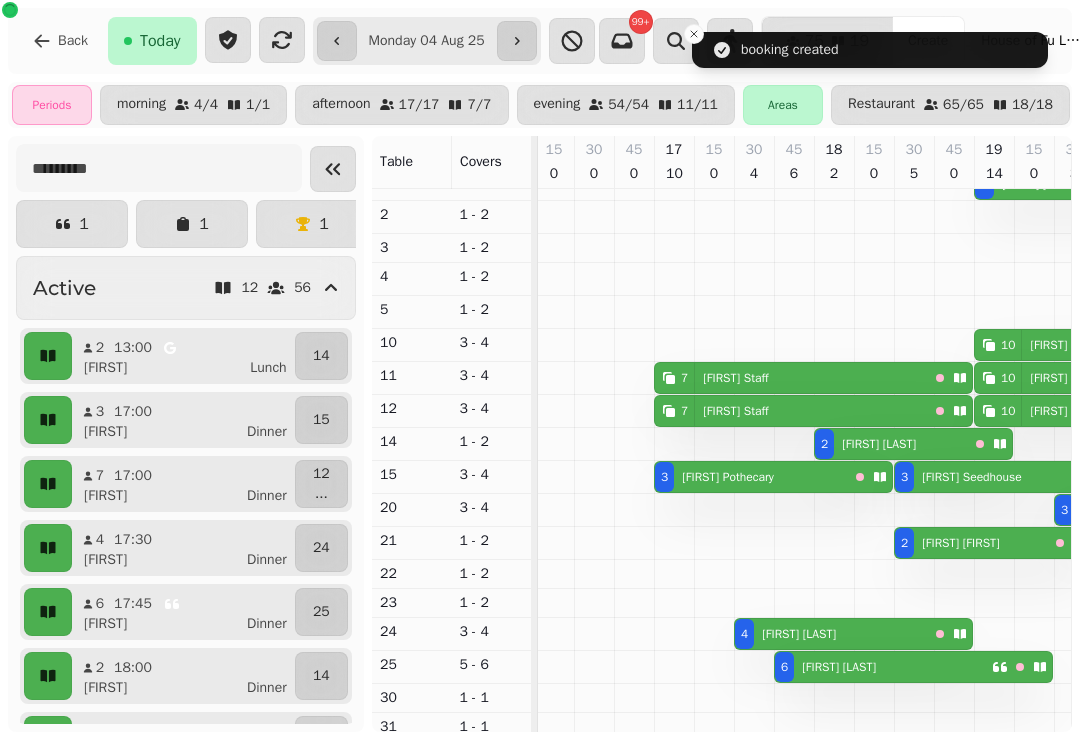 select on "**********" 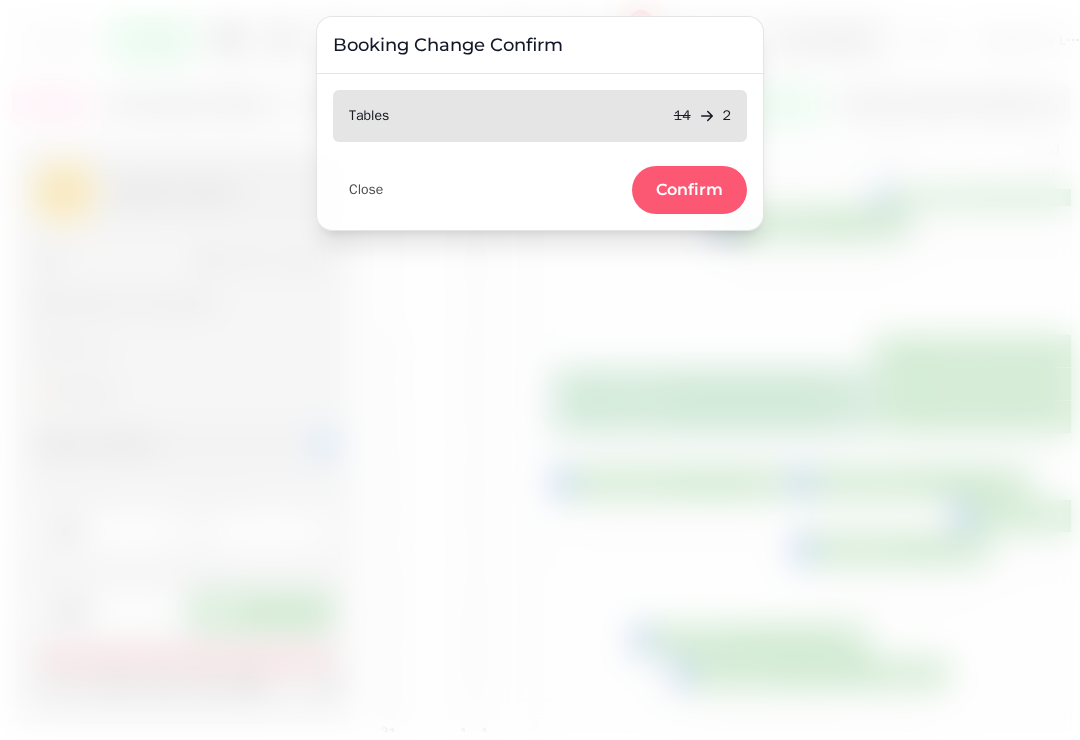 click on "Confirm" at bounding box center [689, 190] 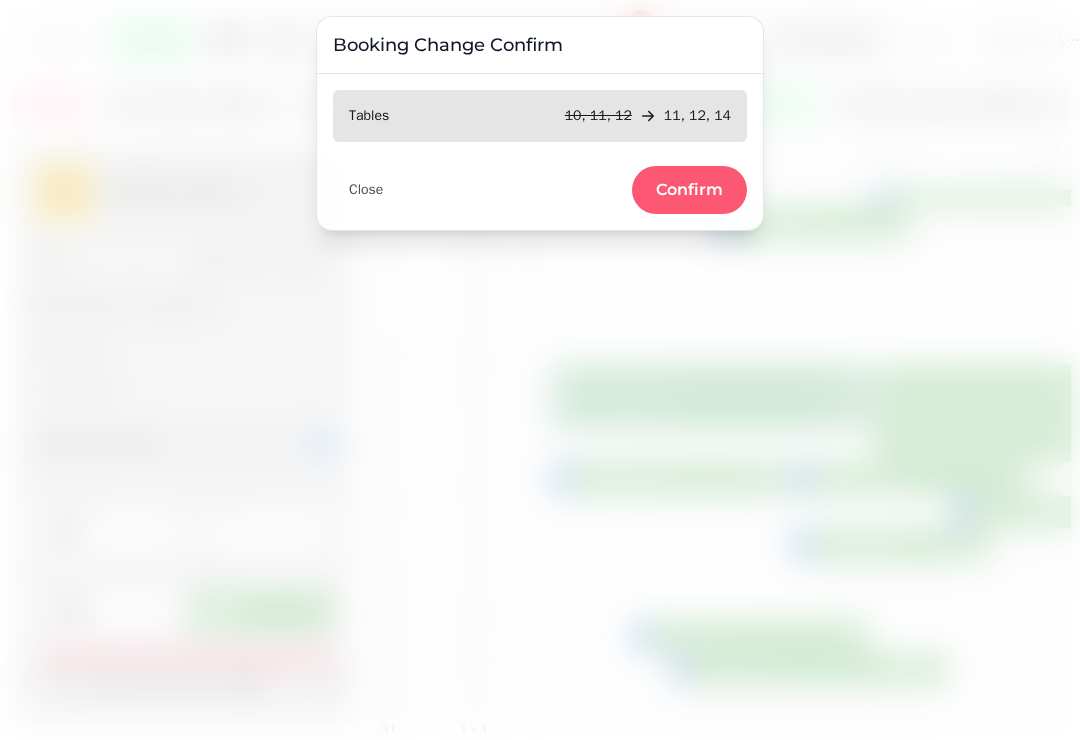 click on "Confirm" at bounding box center [689, 190] 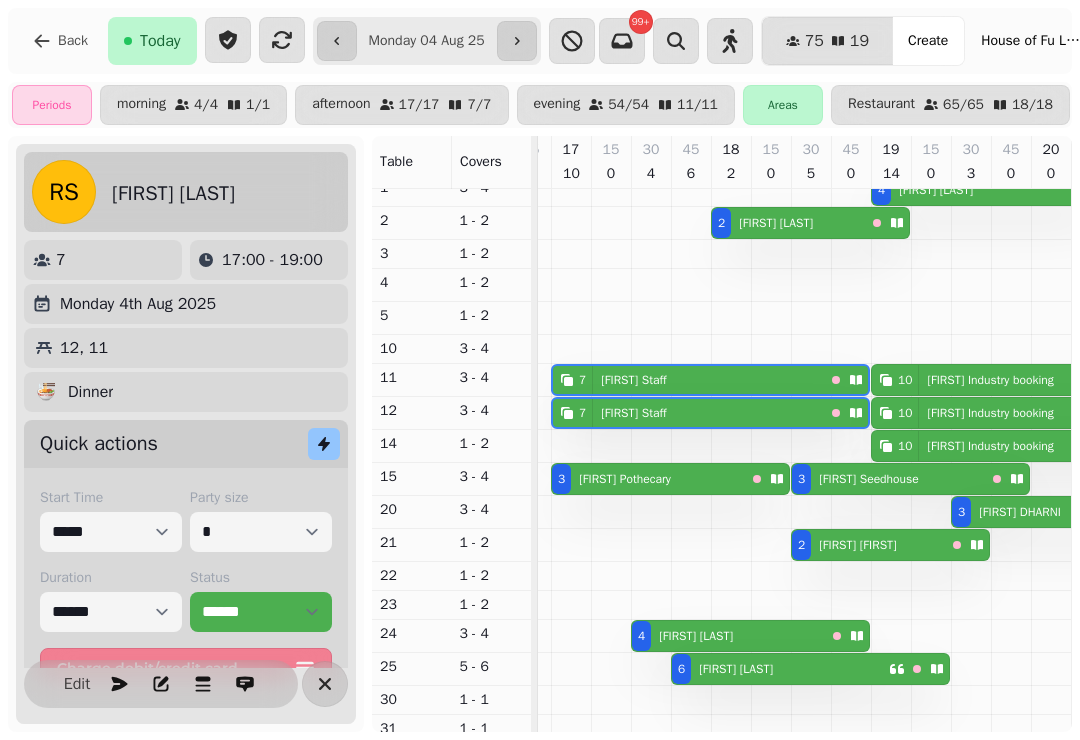 click on "**********" at bounding box center [427, 41] 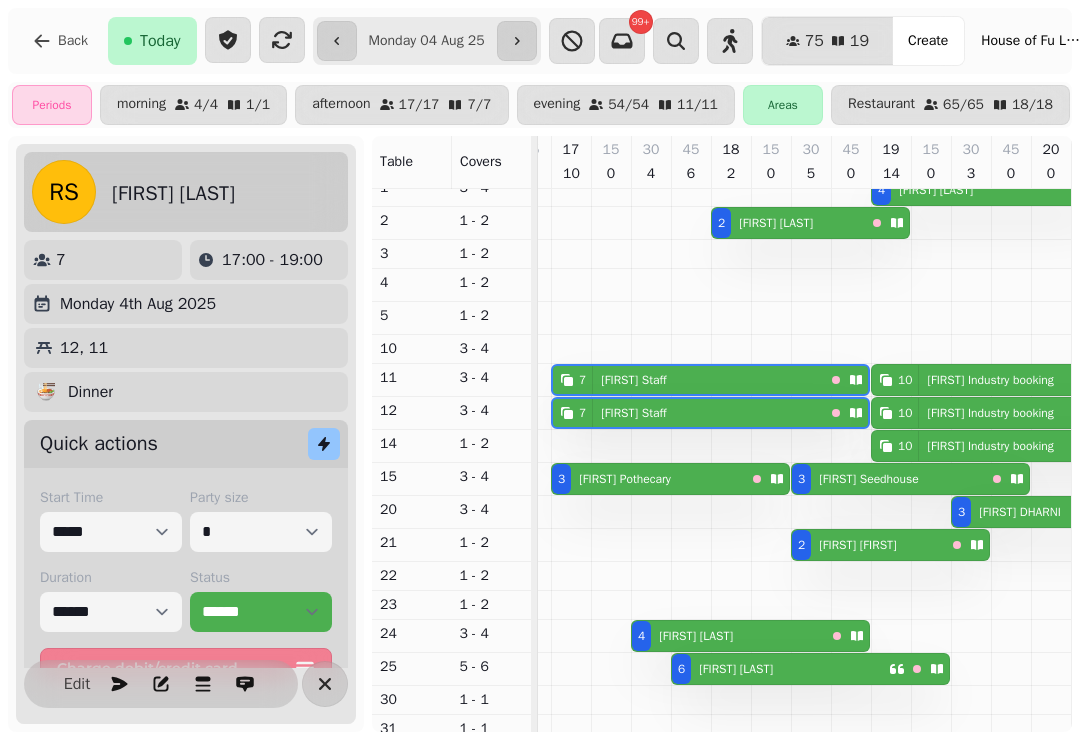type on "**********" 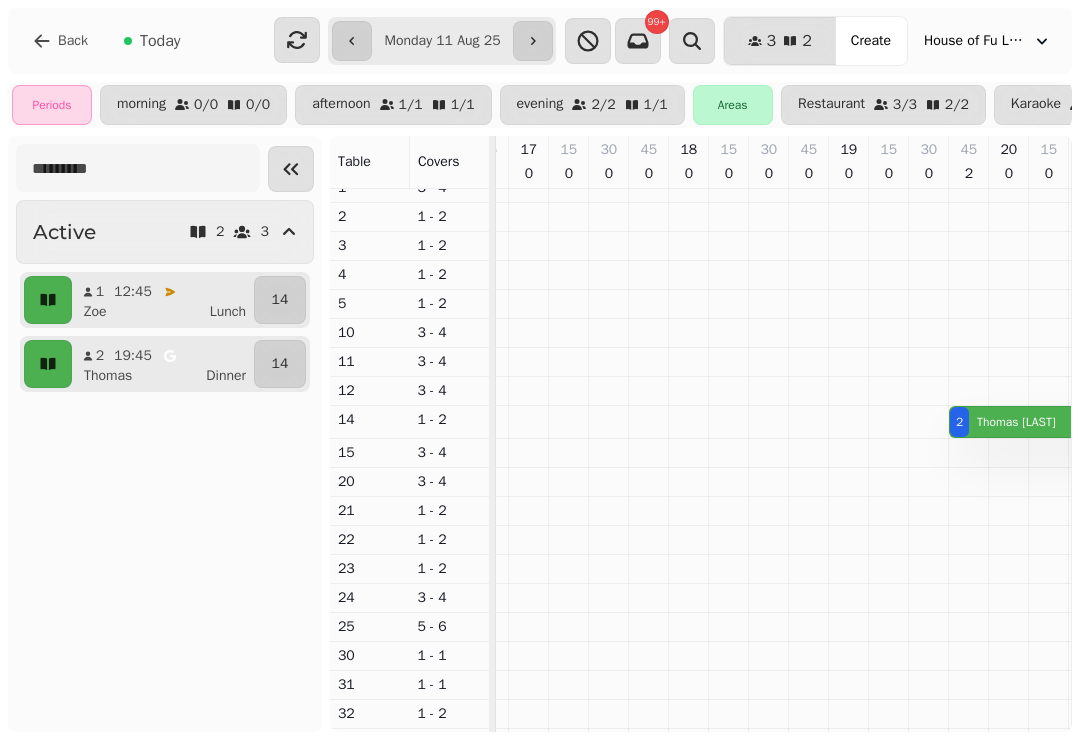 scroll, scrollTop: 0, scrollLeft: 146, axis: horizontal 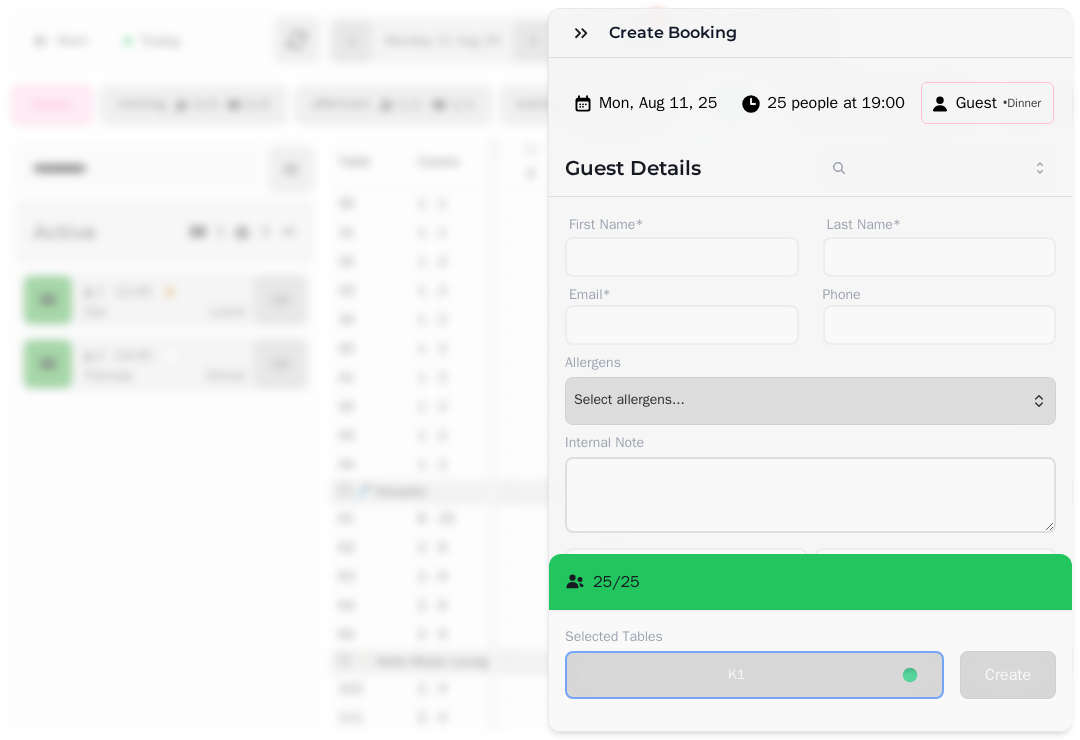 click on "25 people at 19:00" at bounding box center (835, 103) 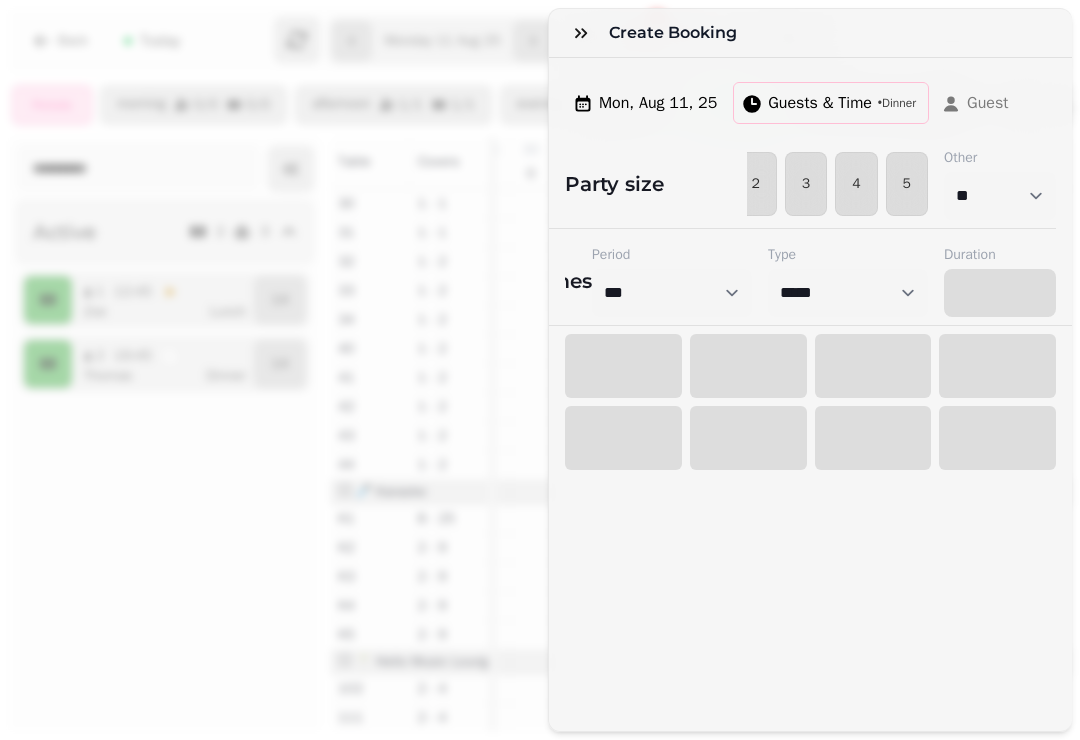 select on "****" 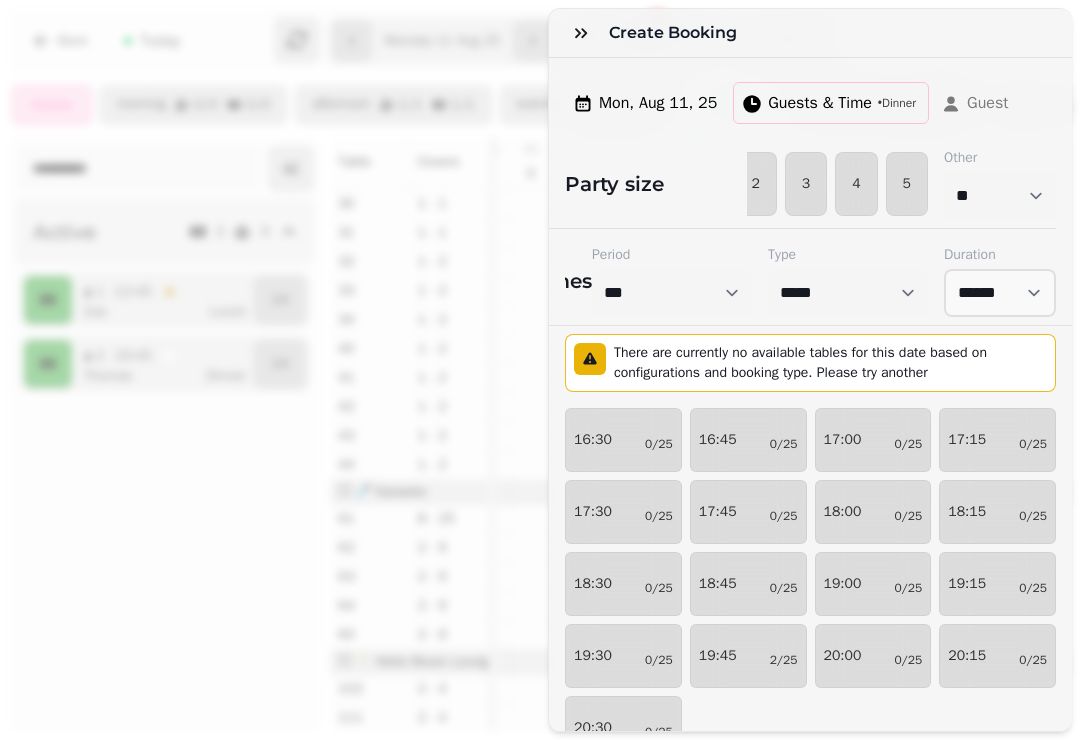 click on "Mon, Aug 11, 25" at bounding box center [658, 103] 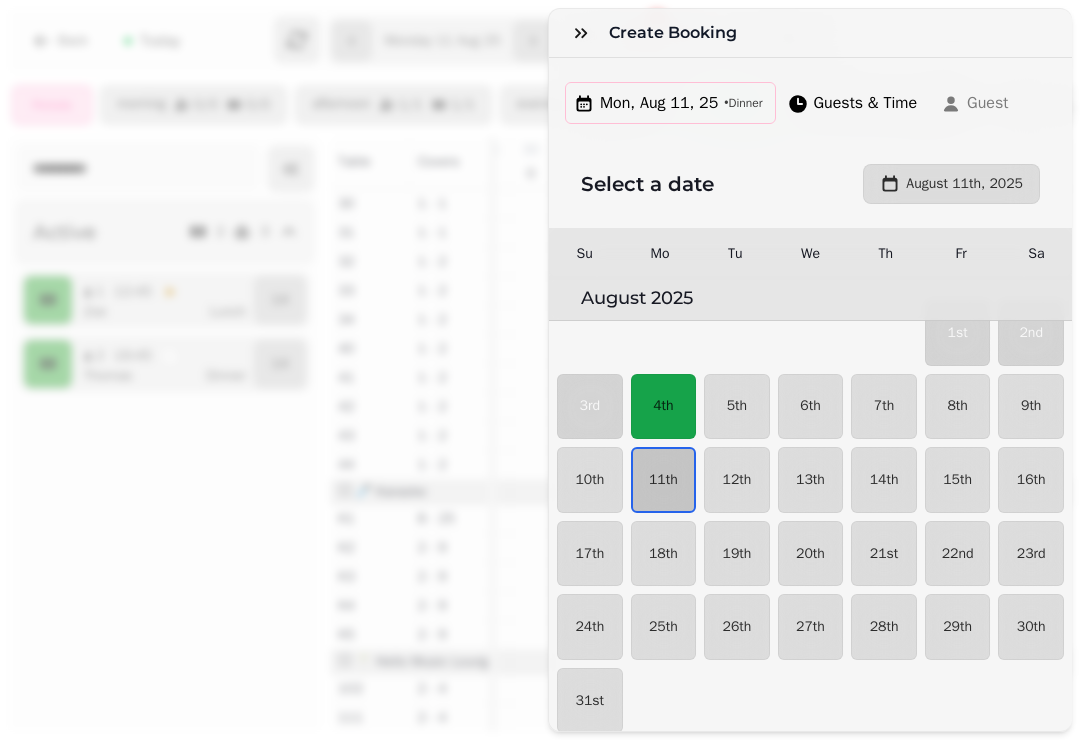 scroll, scrollTop: 34, scrollLeft: 0, axis: vertical 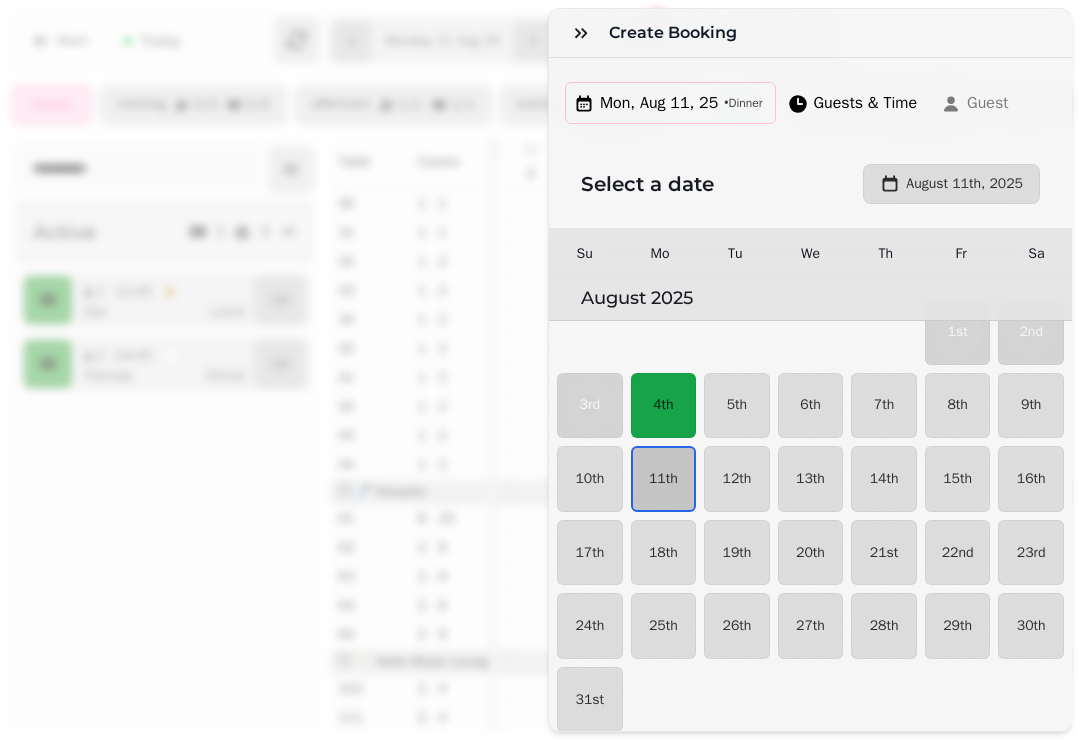 click on "11th" at bounding box center (663, 479) 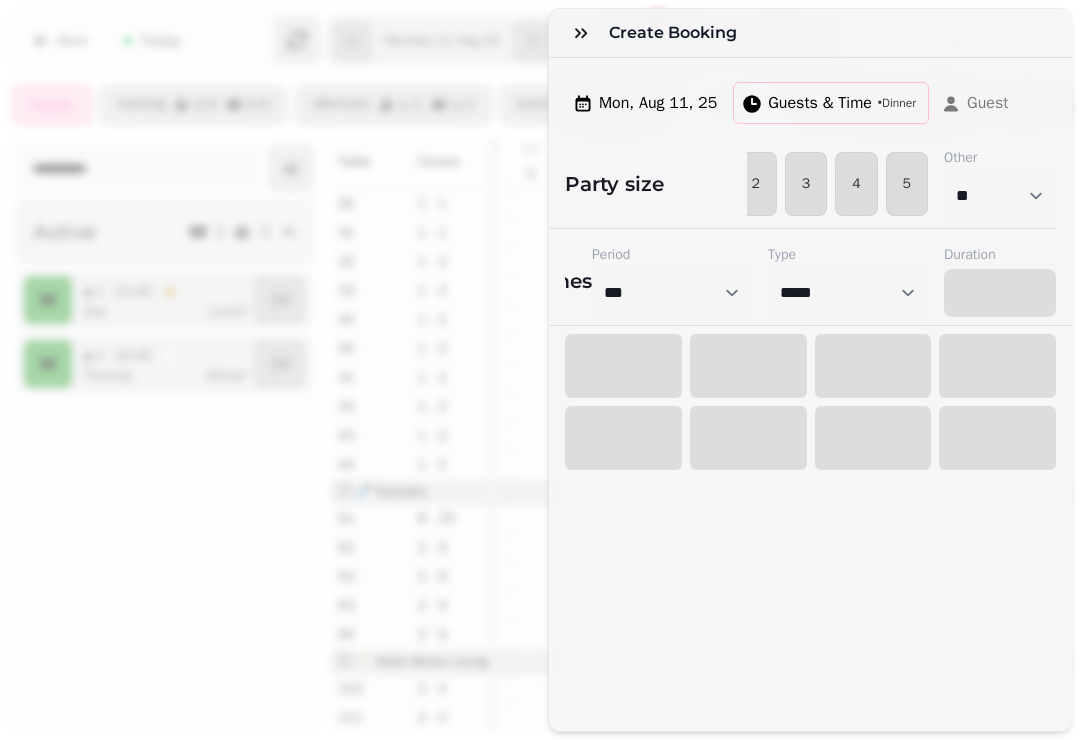select on "****" 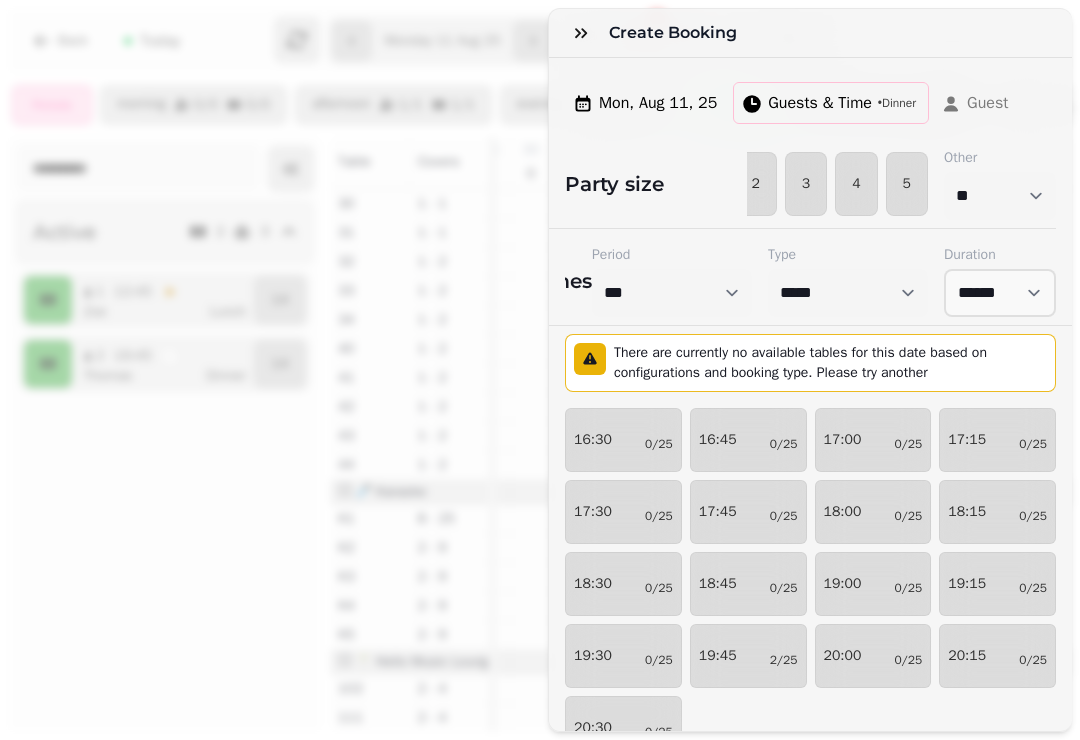 click on "0/25" at bounding box center [908, 588] 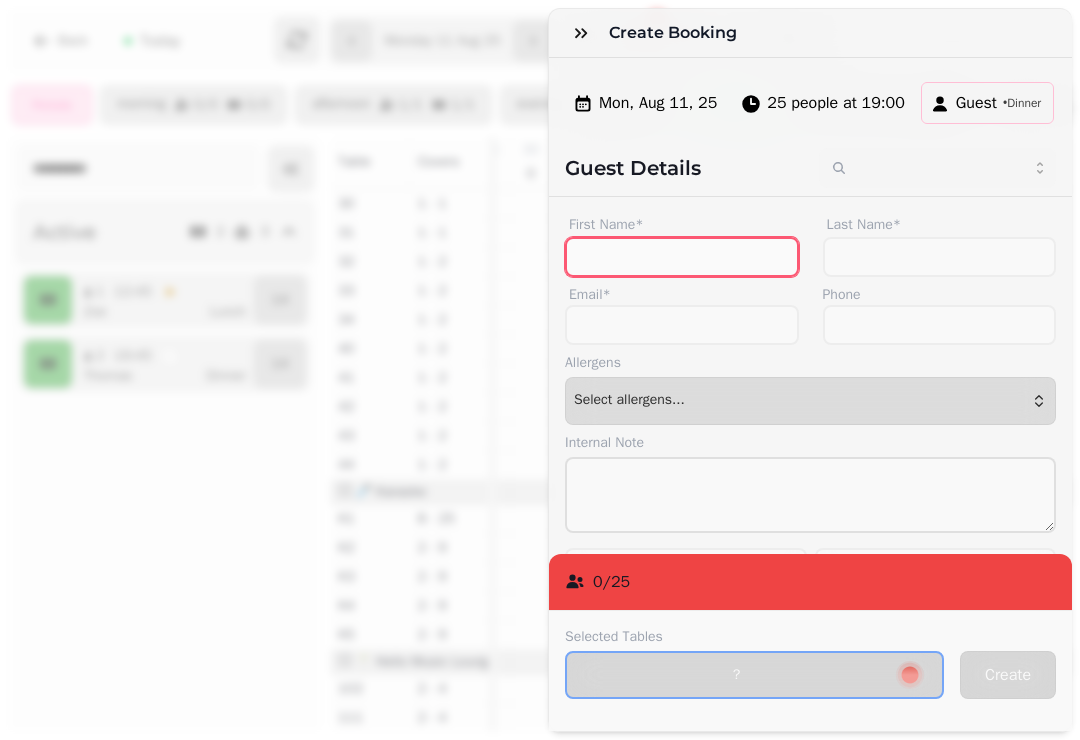 click on "First Name*" at bounding box center (682, 257) 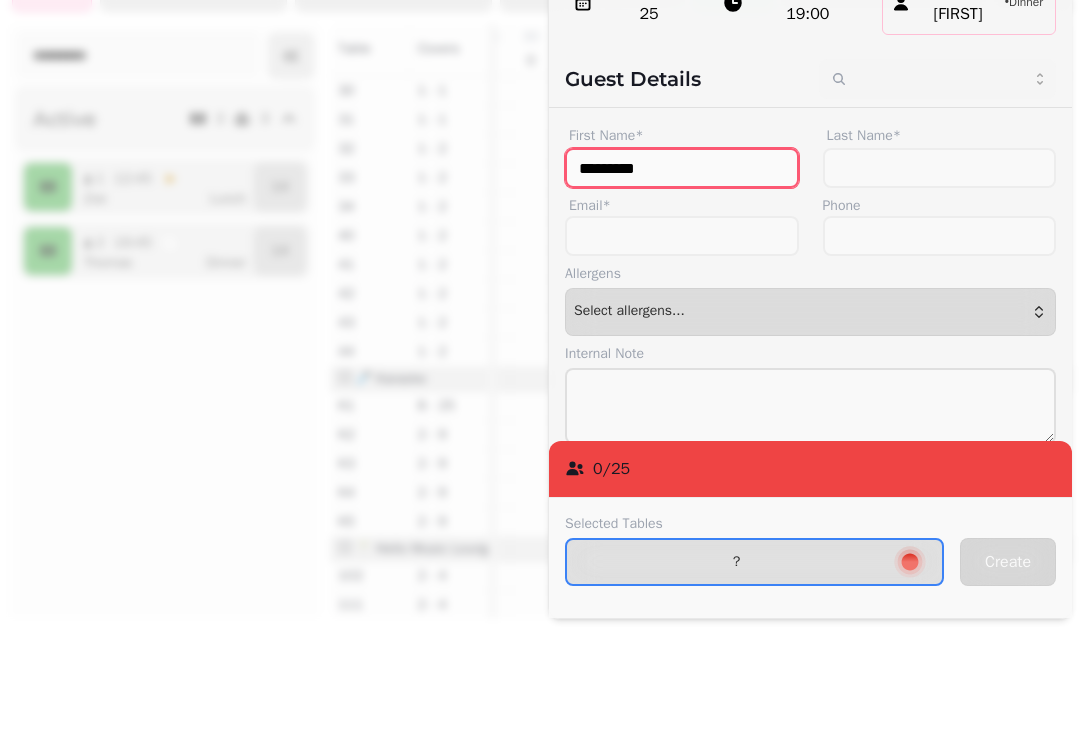 type on "*********" 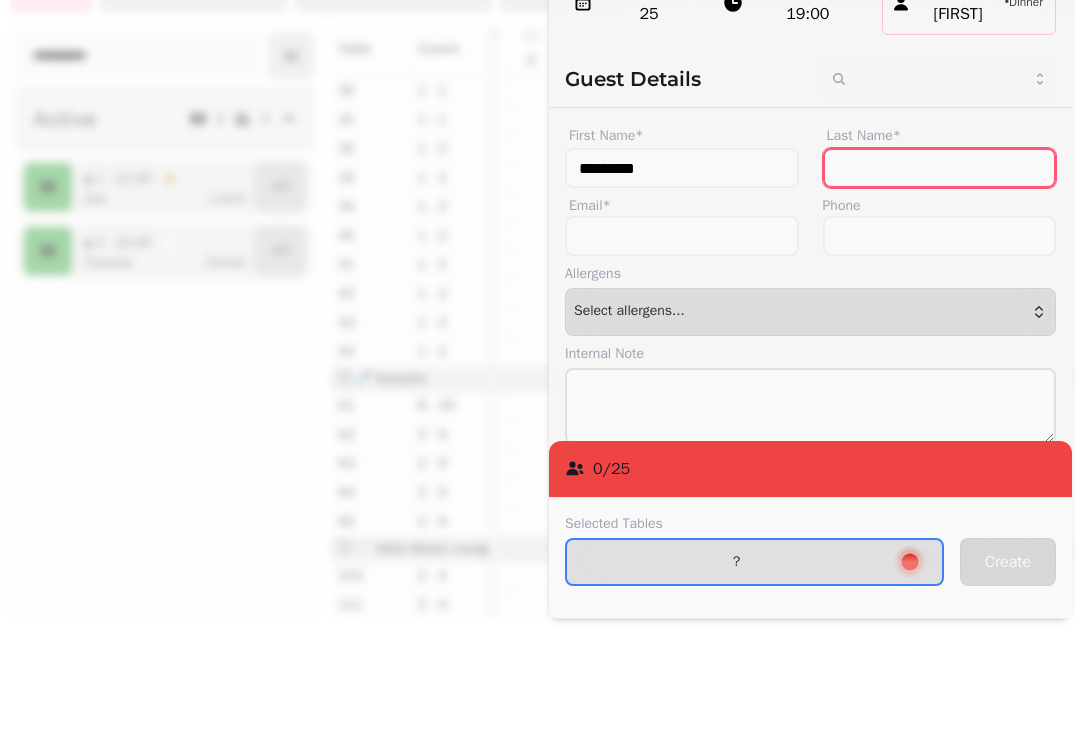 click on "Last Name*" at bounding box center [940, 281] 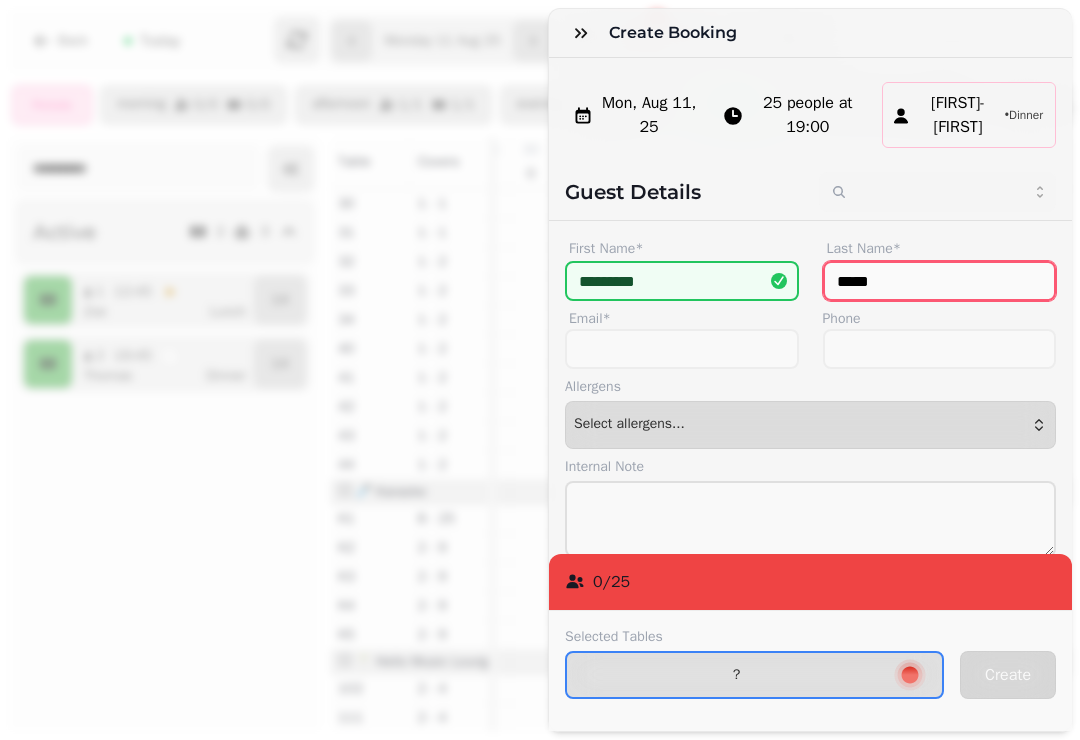type on "****" 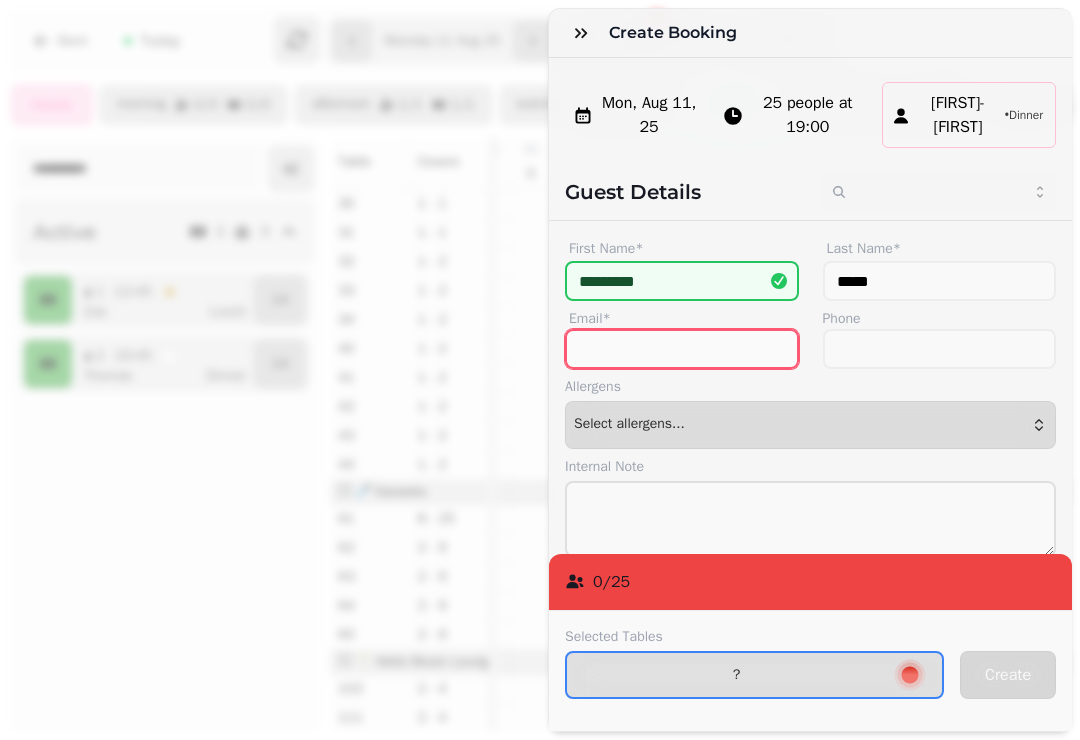 click on "Email*" at bounding box center [682, 349] 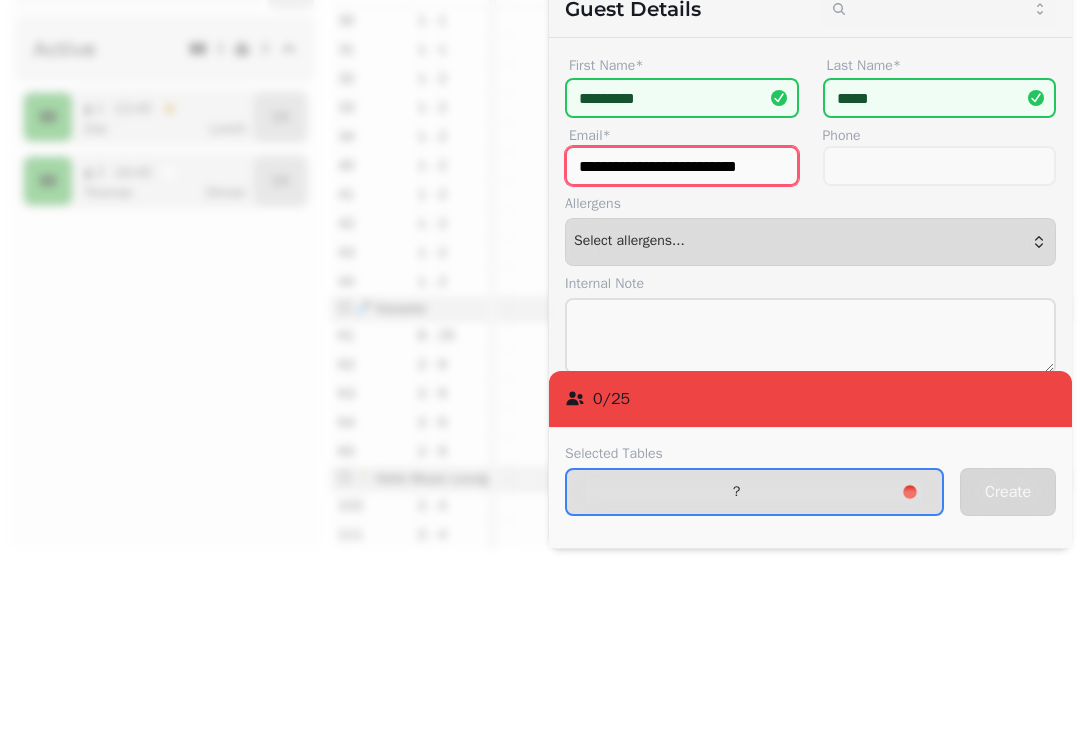 type on "**********" 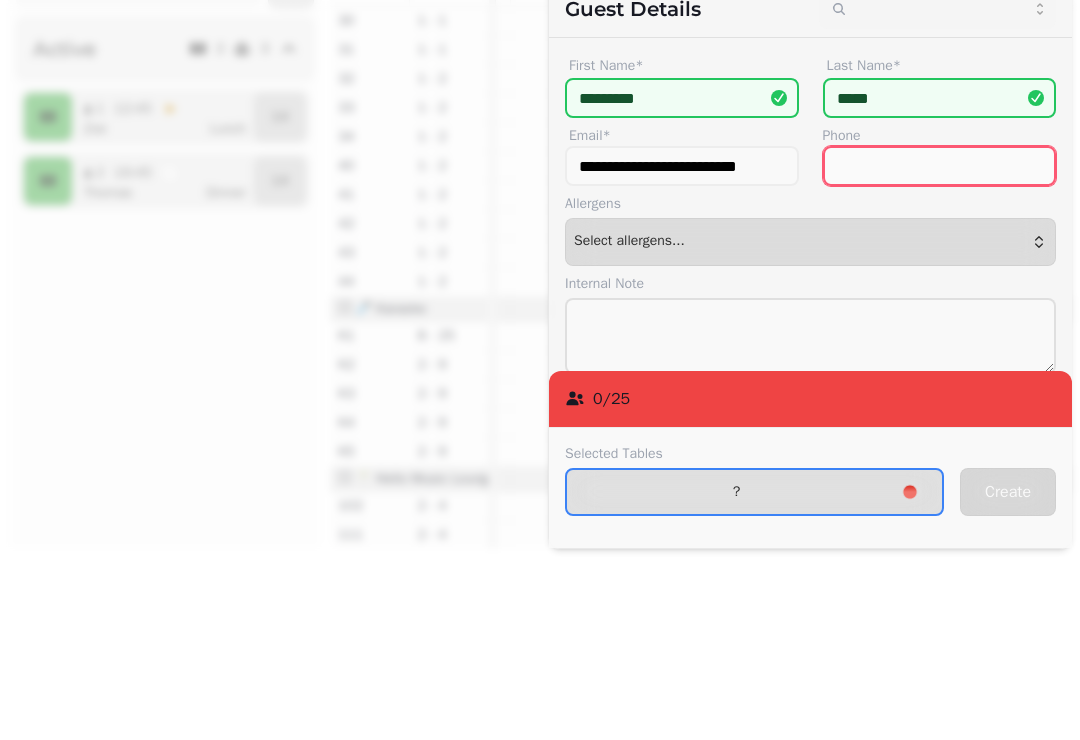 click on "Phone" at bounding box center (940, 349) 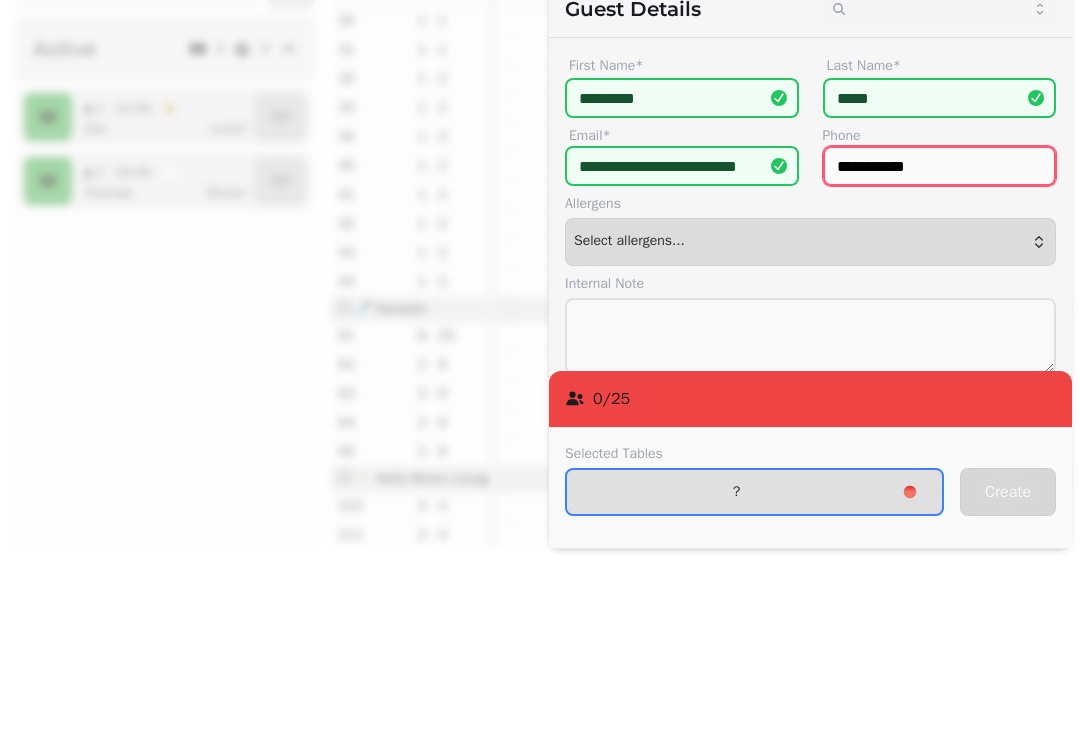 type on "**********" 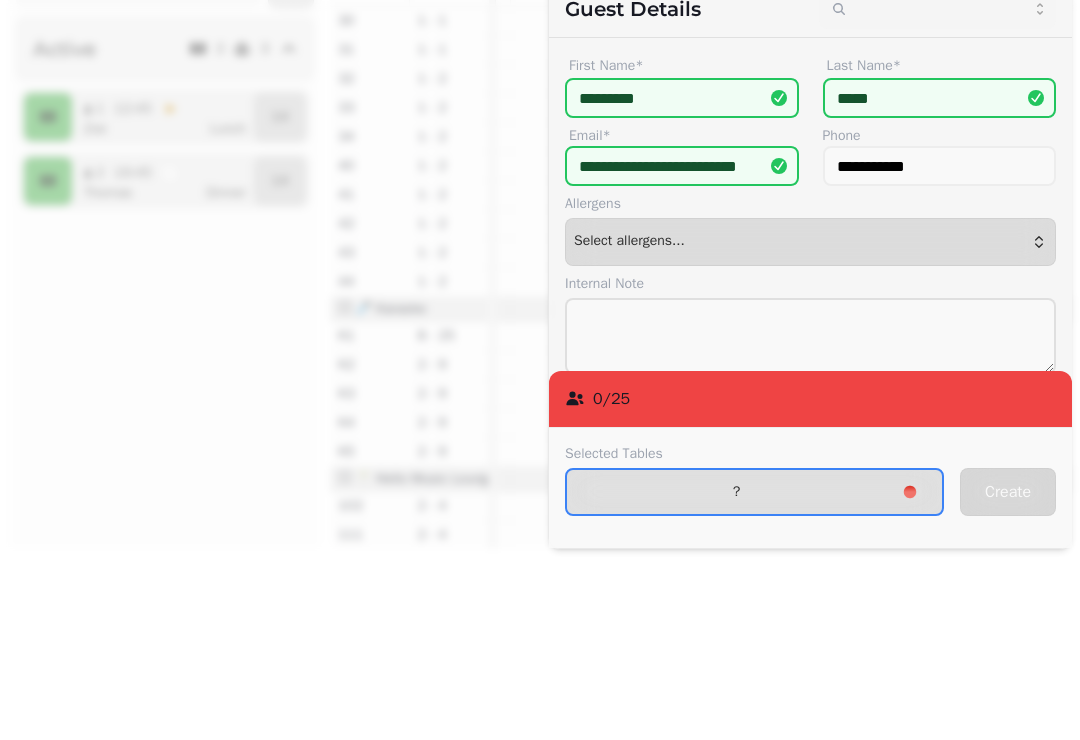 click on "Select allergens..." at bounding box center [810, 425] 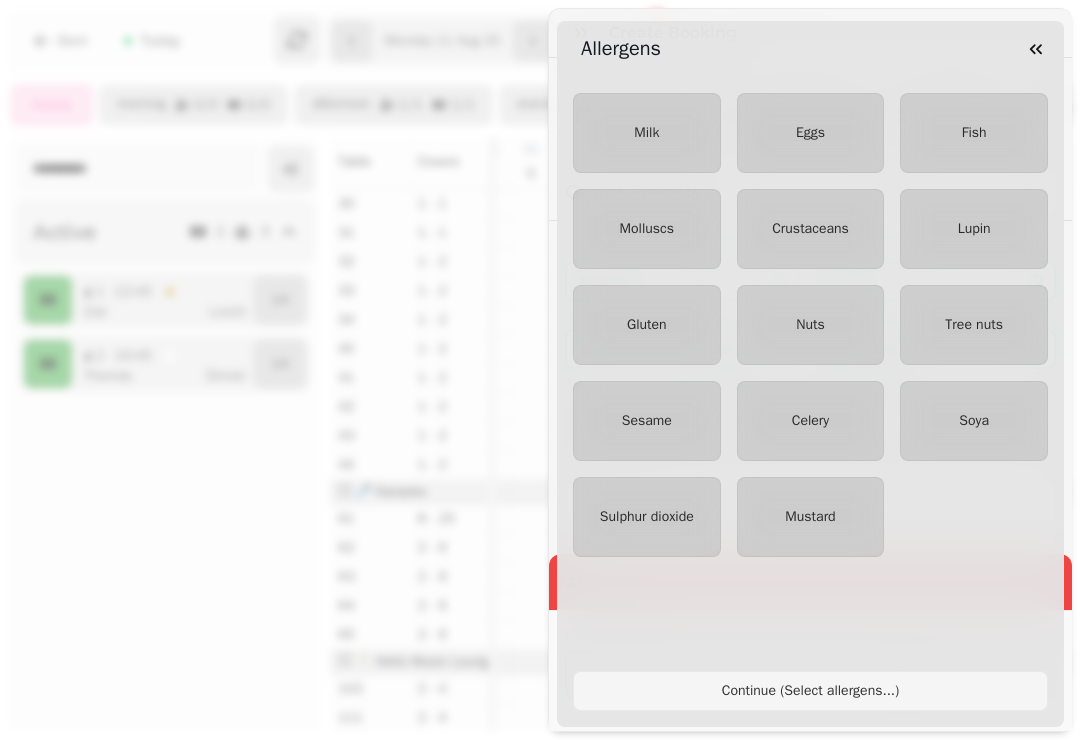 click 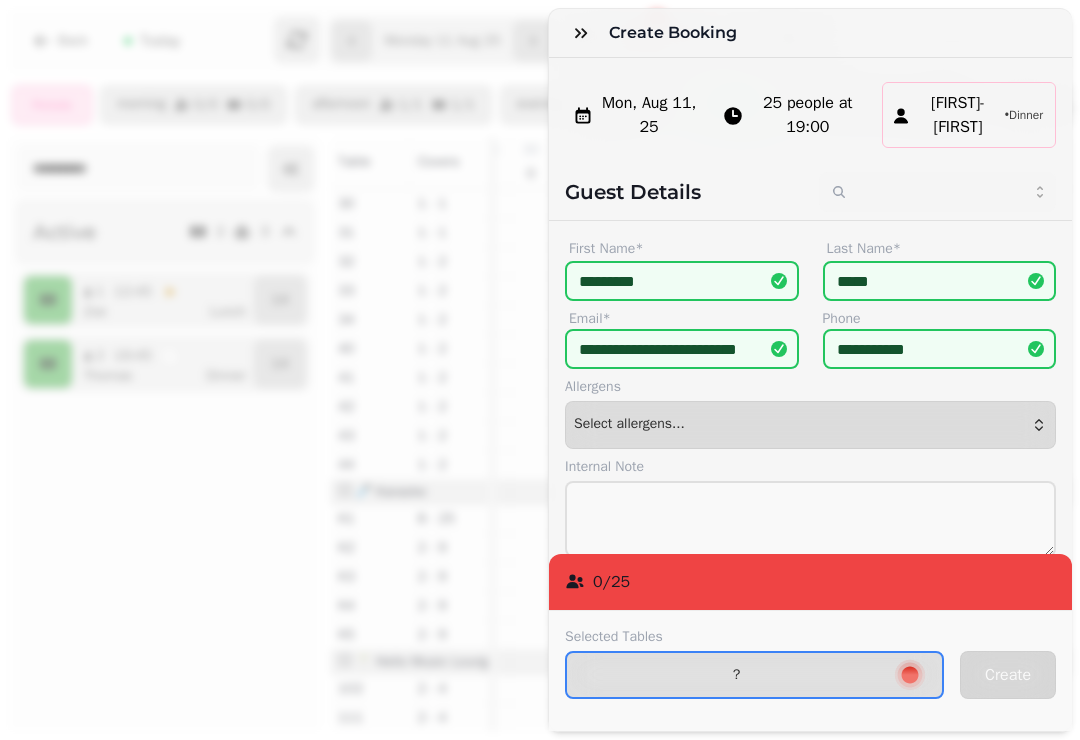 scroll, scrollTop: 0, scrollLeft: 0, axis: both 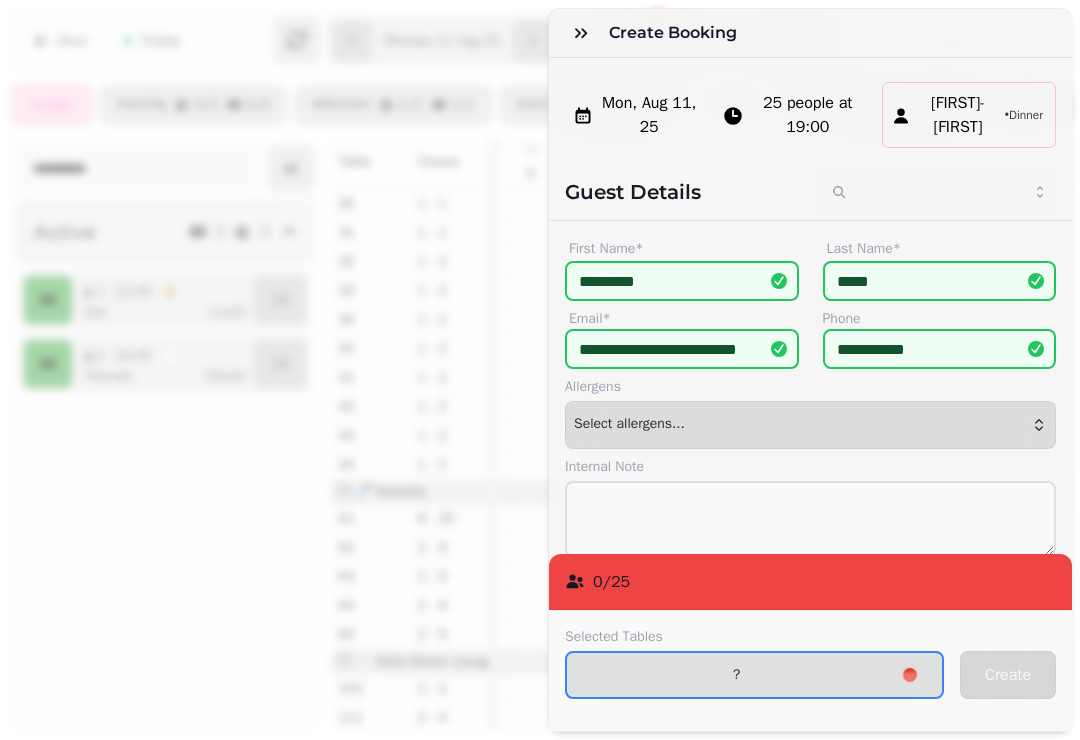 click on "?" at bounding box center [754, 675] 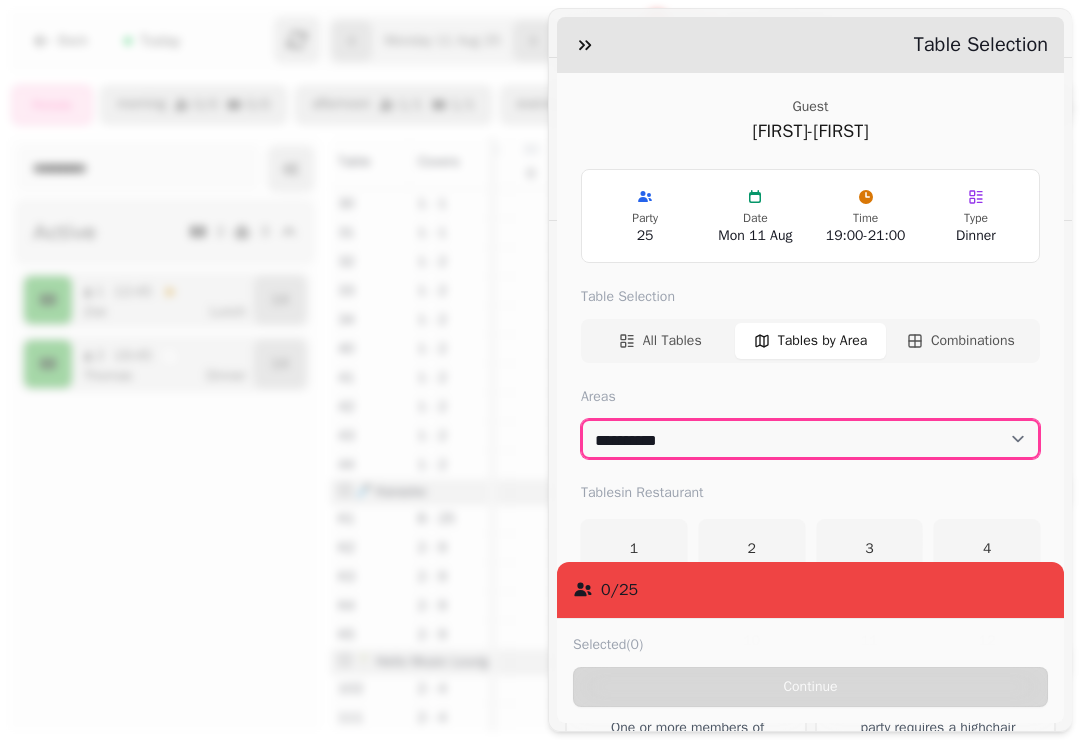 click on "**********" at bounding box center (810, 439) 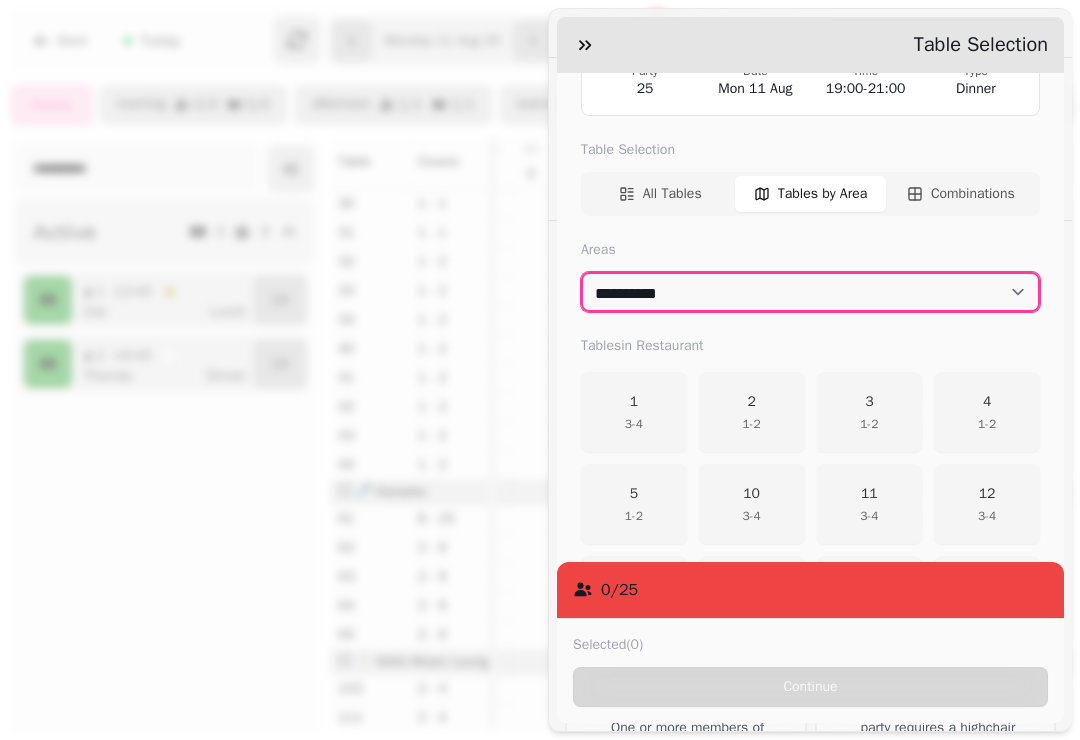 scroll, scrollTop: 182, scrollLeft: 0, axis: vertical 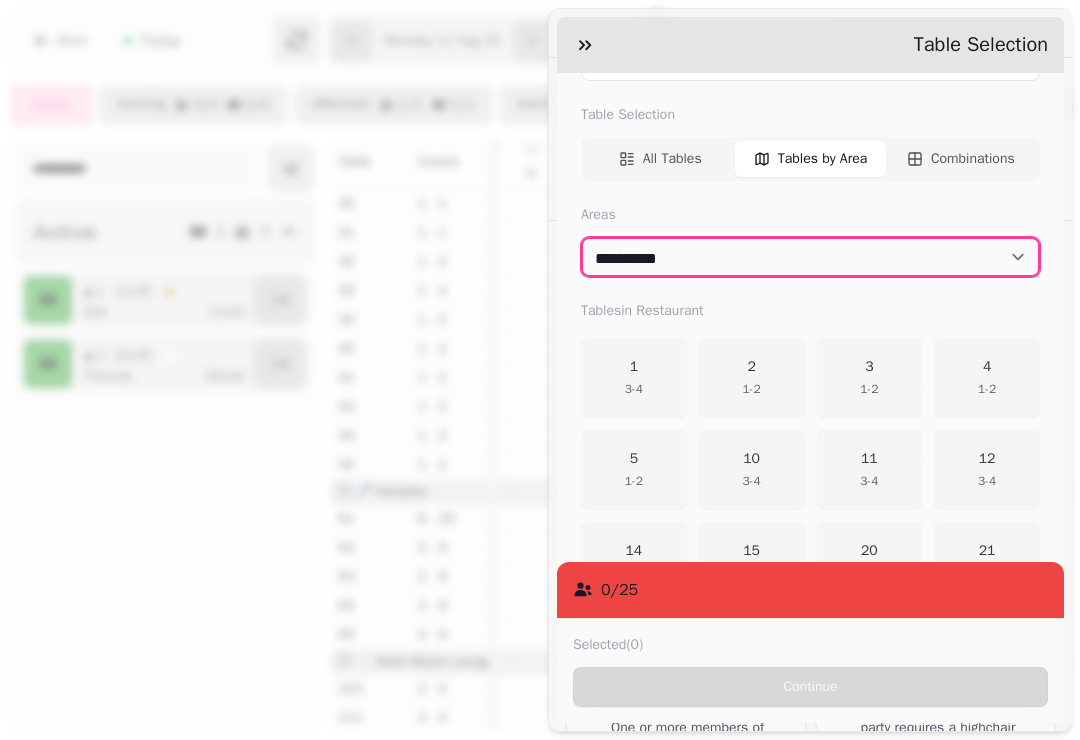 click on "**********" at bounding box center [810, 257] 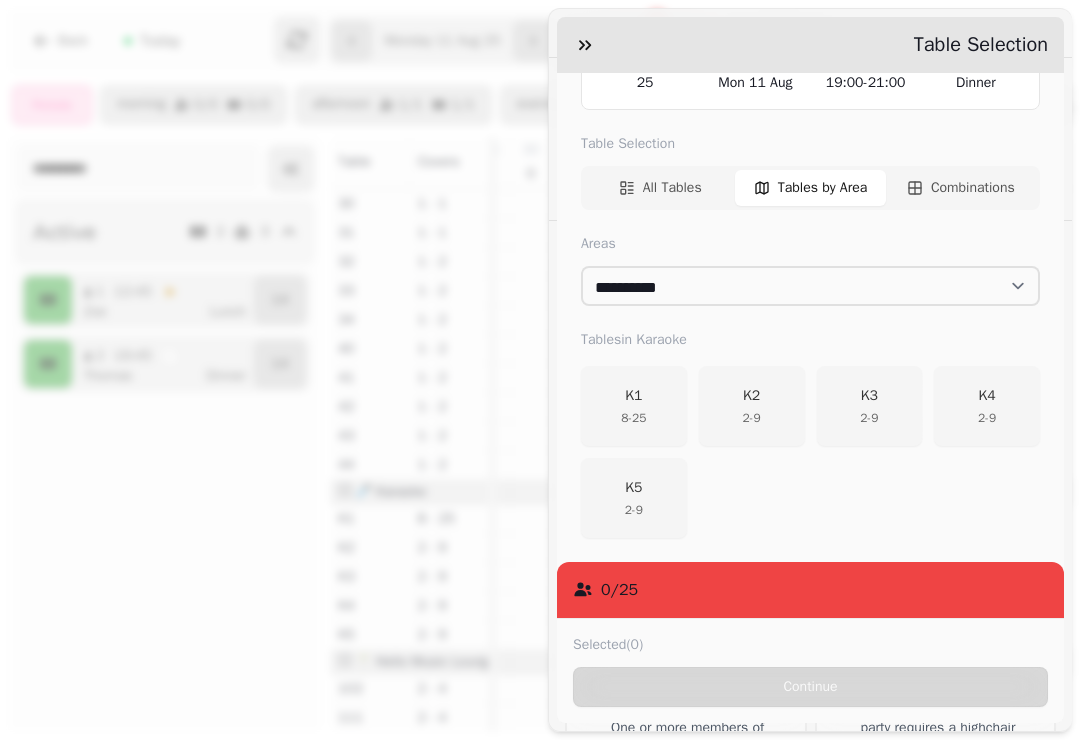 click on "8  -  25" at bounding box center (633, 418) 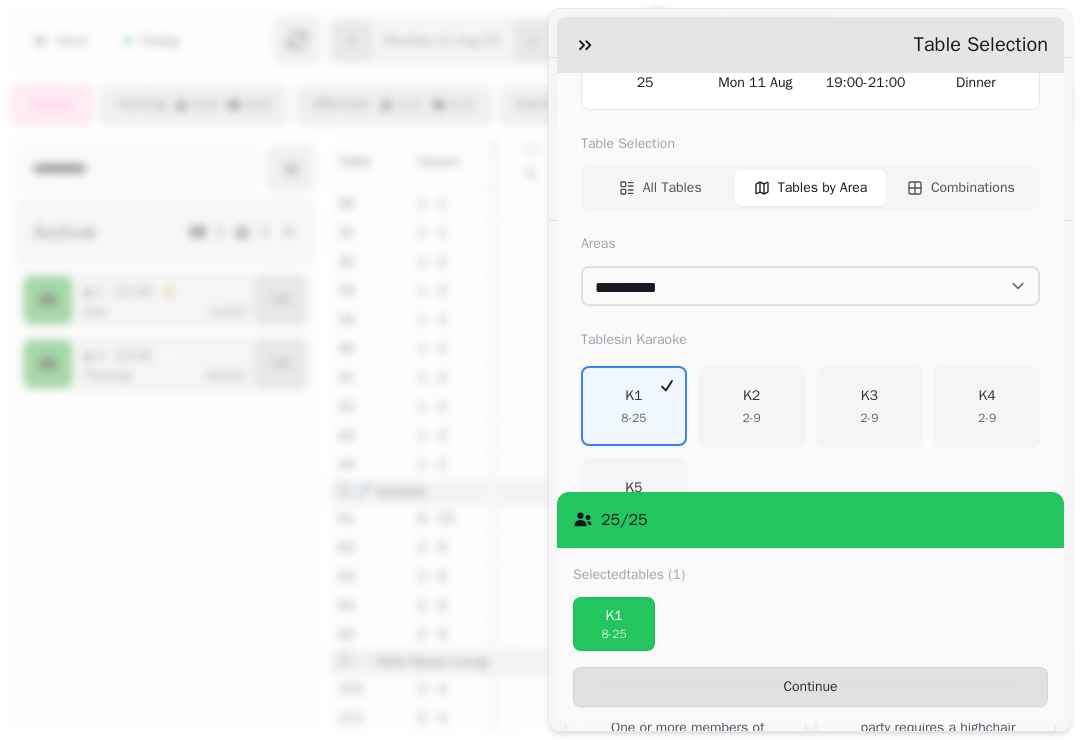 click on "Continue" at bounding box center (810, 687) 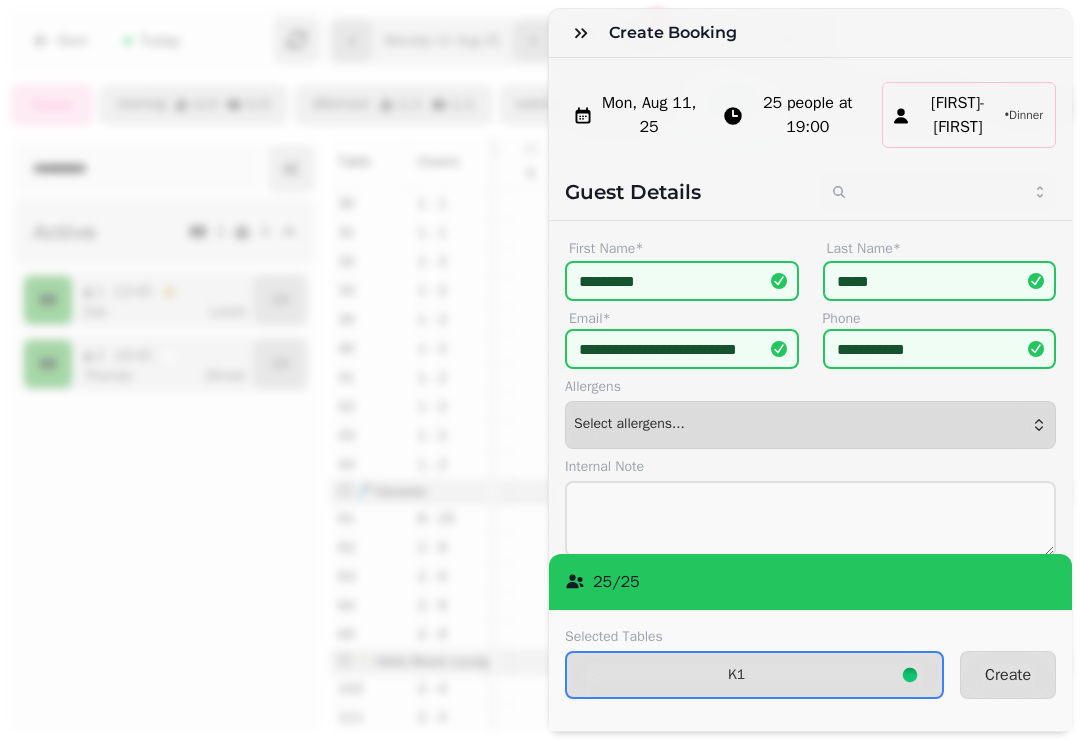 click on "Create" at bounding box center [1008, 675] 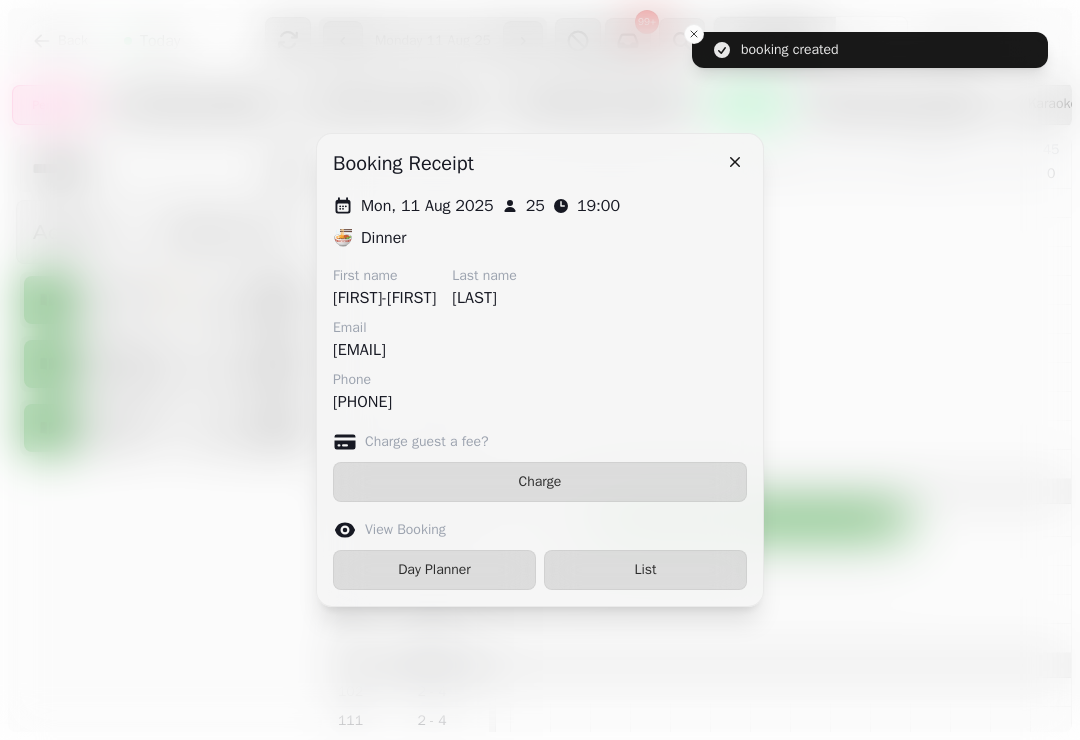 click on "Day Planner" at bounding box center (434, 570) 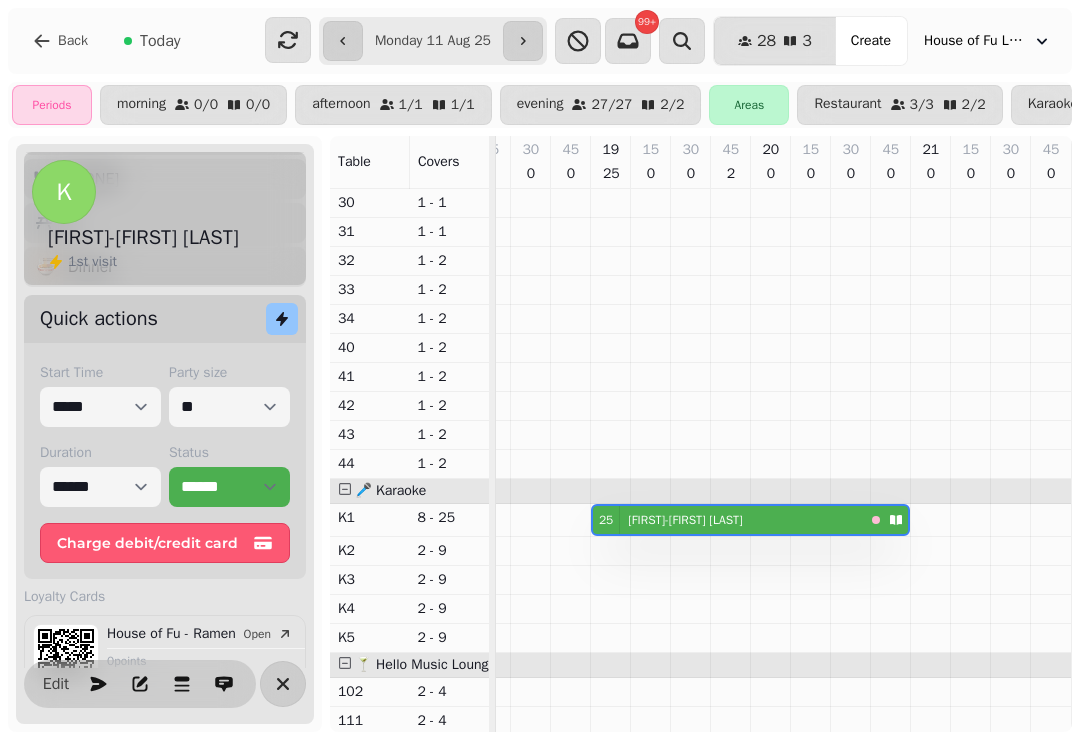 scroll, scrollTop: 249, scrollLeft: 0, axis: vertical 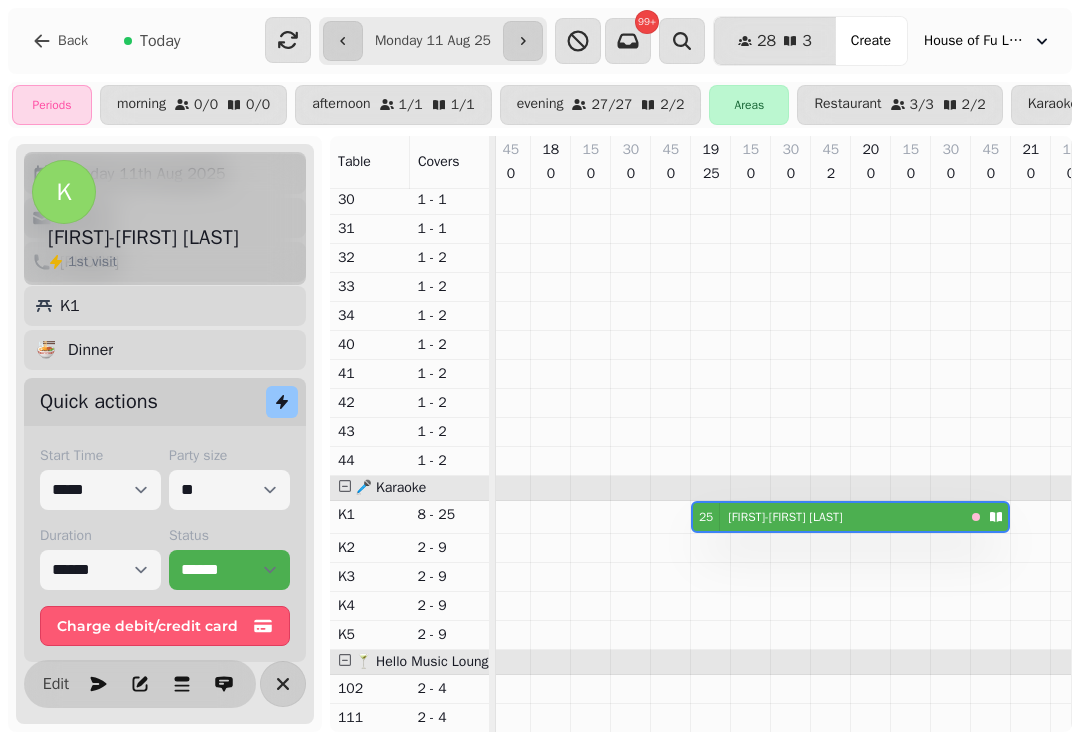 click on "Charge debit/credit card" at bounding box center (153, 626) 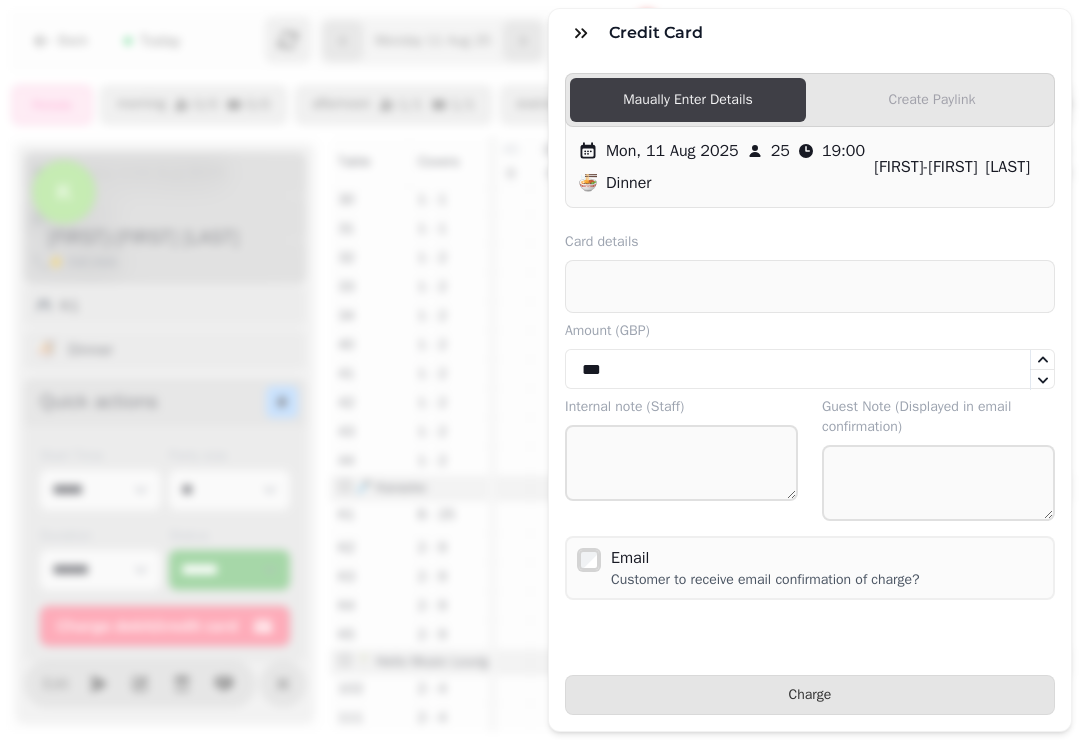 click on "Charge" at bounding box center [810, 695] 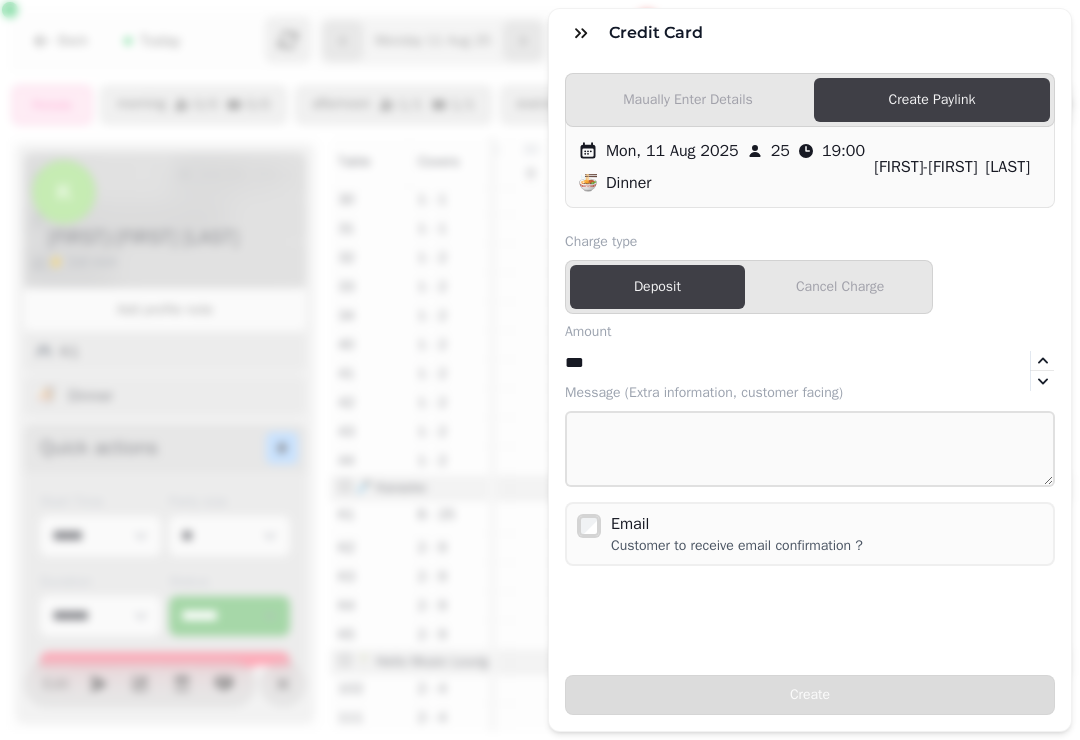 click on "Cancel Charge" at bounding box center (840, 287) 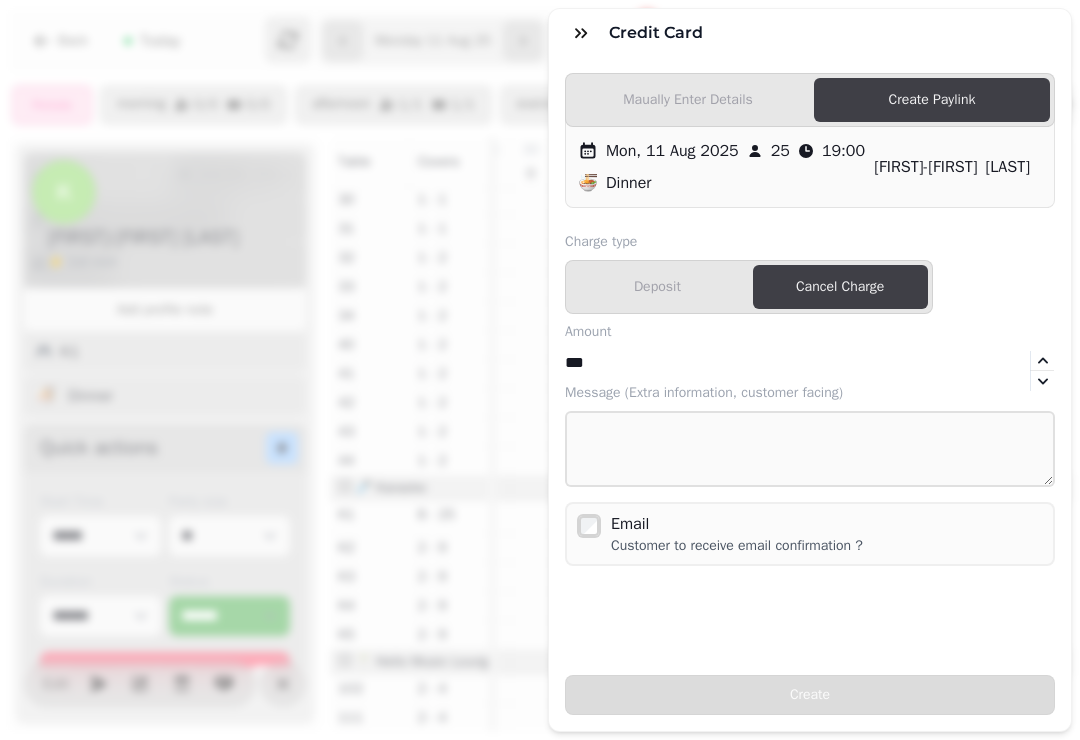 click on "Deposit" at bounding box center (657, 287) 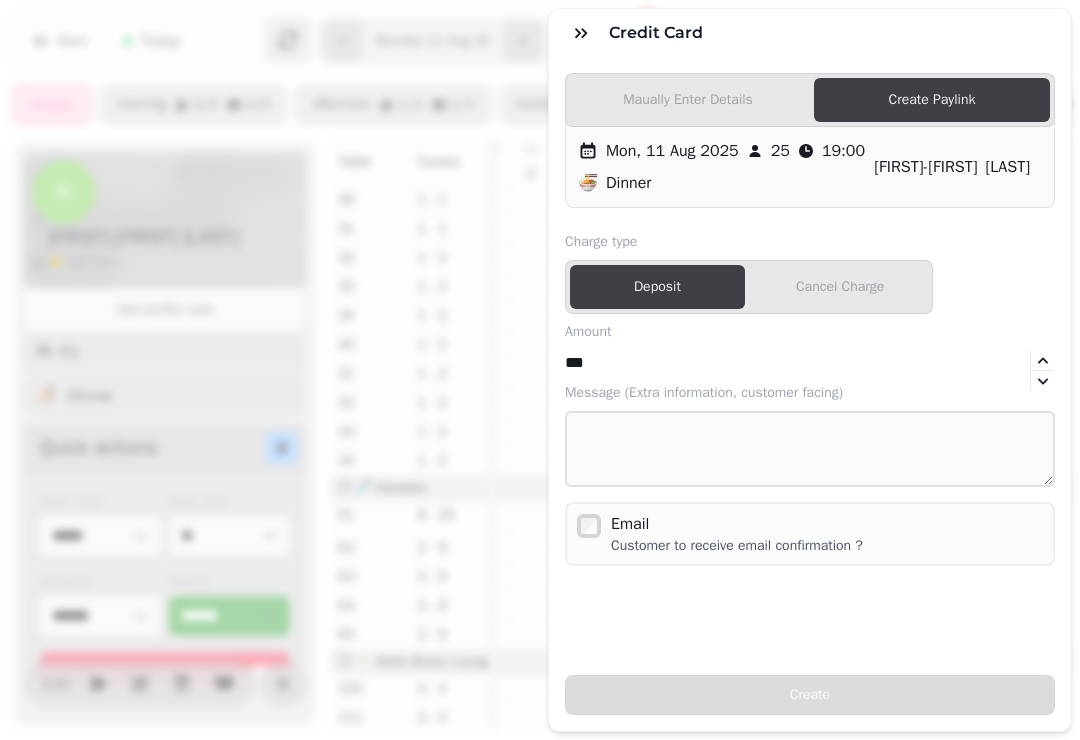 click at bounding box center (581, 33) 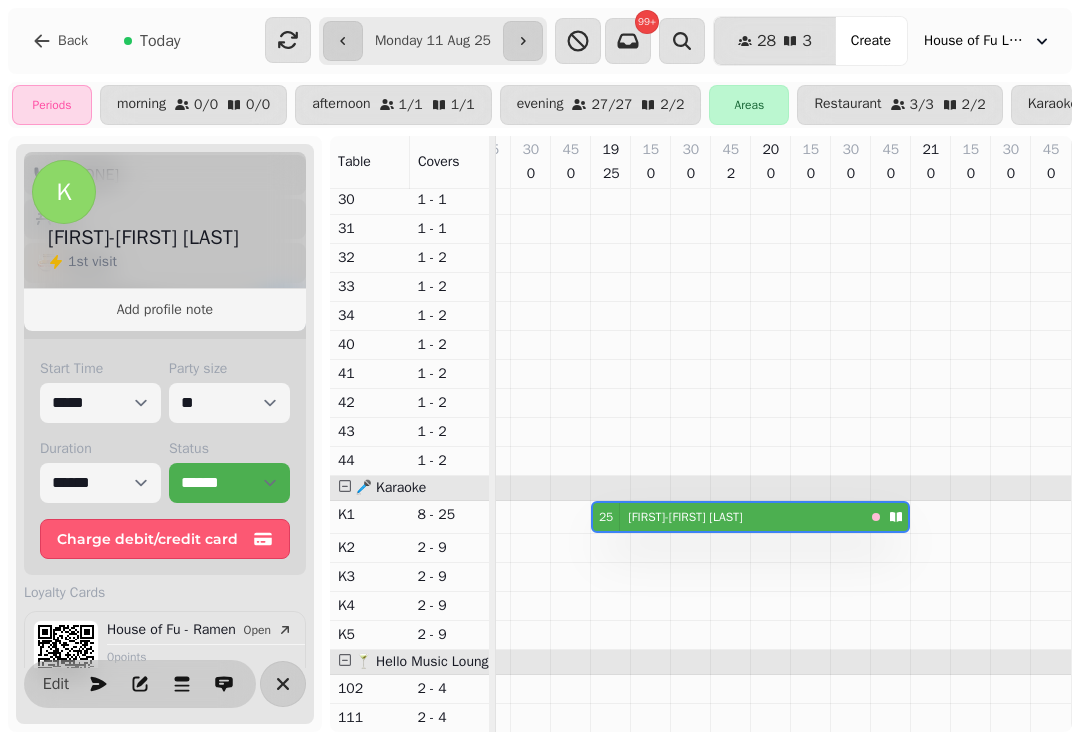 scroll, scrollTop: 314, scrollLeft: 0, axis: vertical 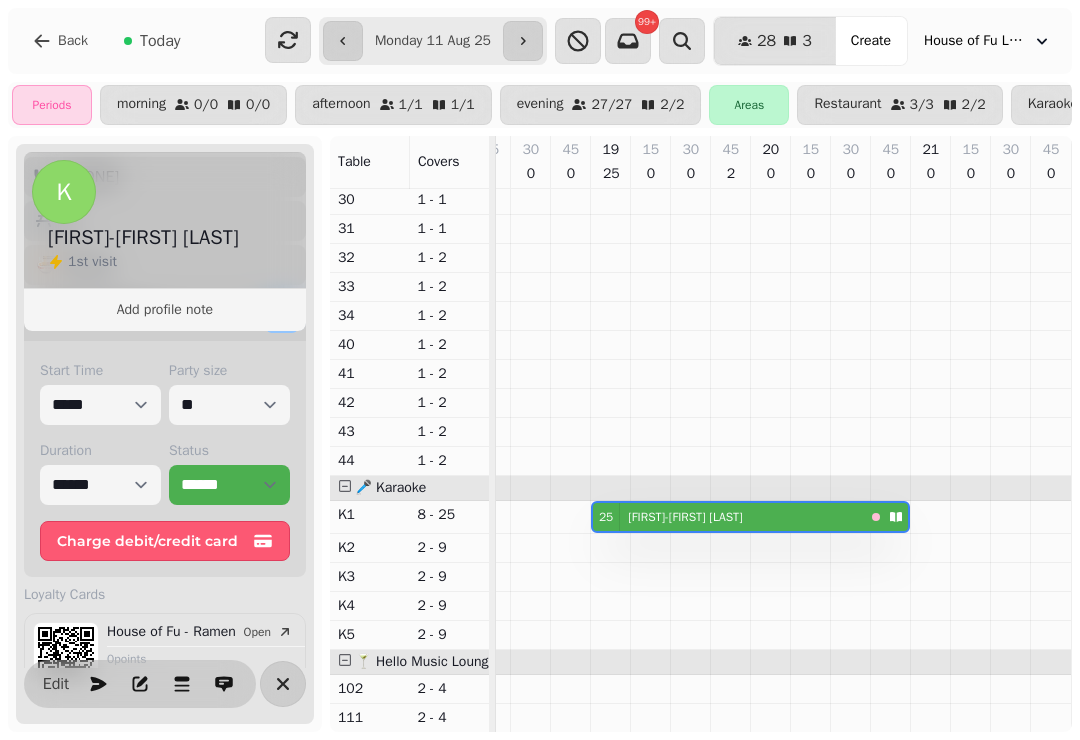 click on "Charge debit/credit card" at bounding box center [165, 541] 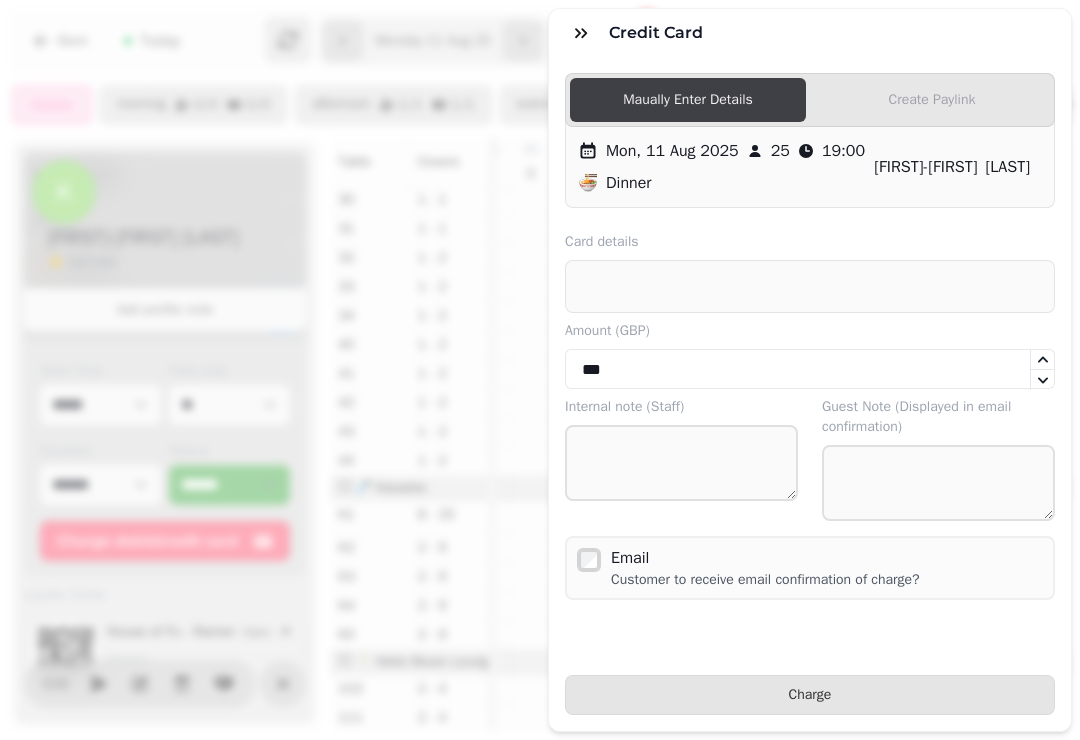 click on "Create Paylink" at bounding box center [932, 100] 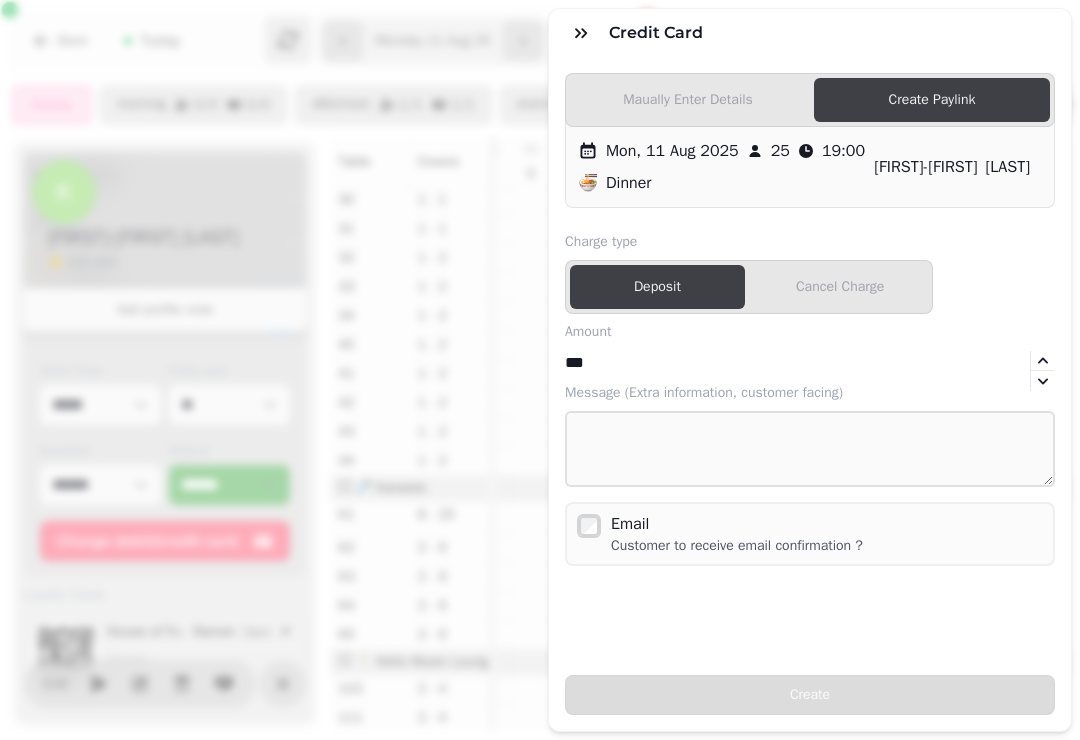 click on "Cancel Charge" at bounding box center (840, 287) 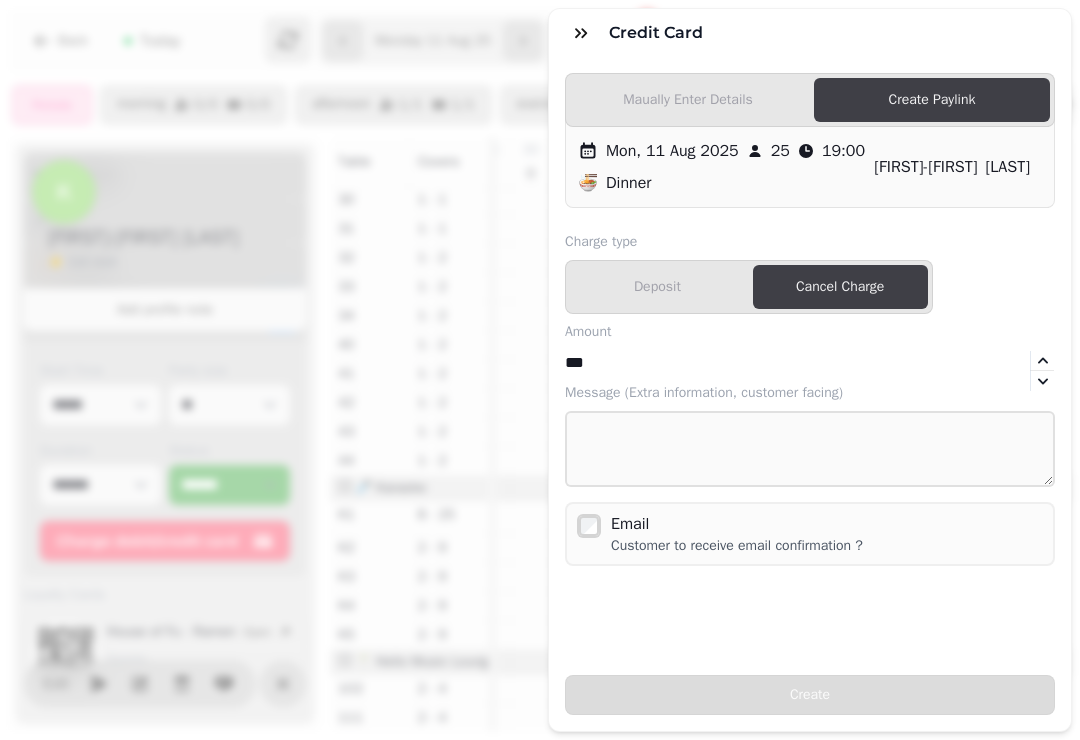 click on "***" at bounding box center (645, 363) 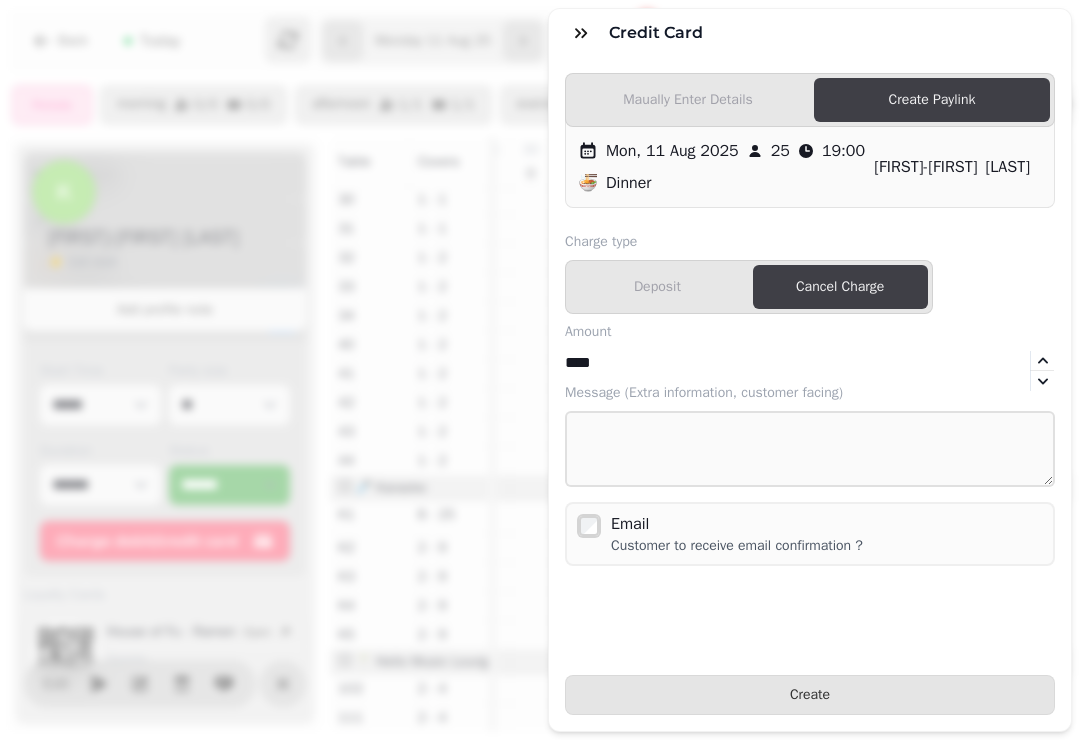 type on "****" 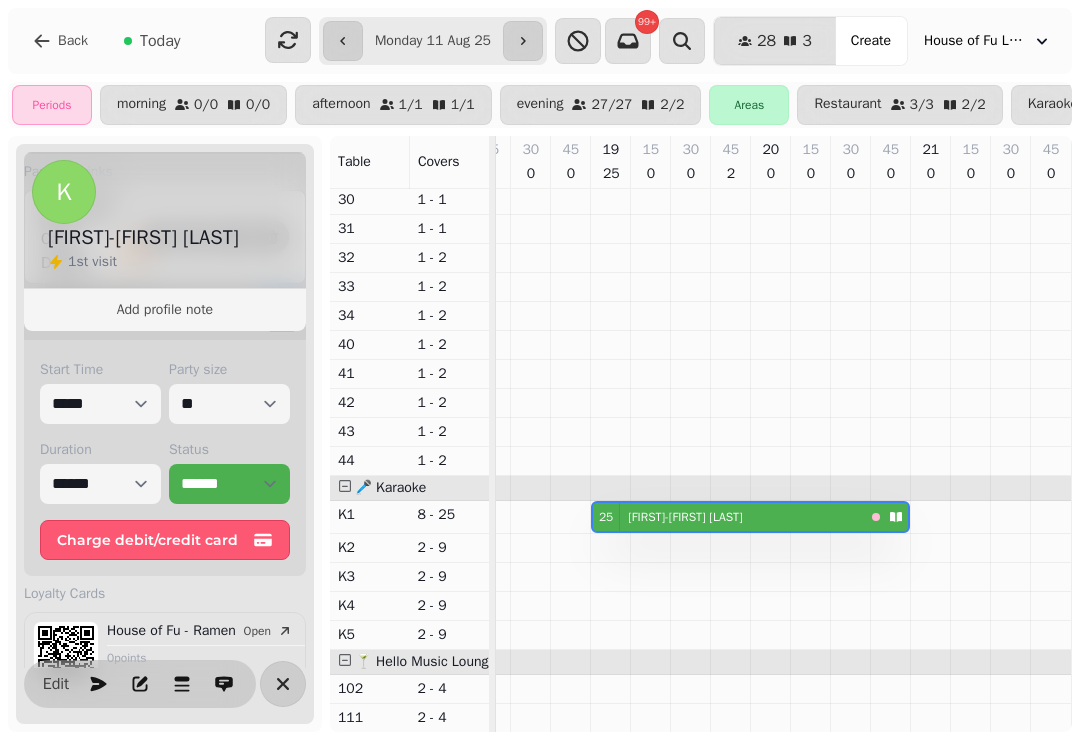 scroll, scrollTop: 444, scrollLeft: 0, axis: vertical 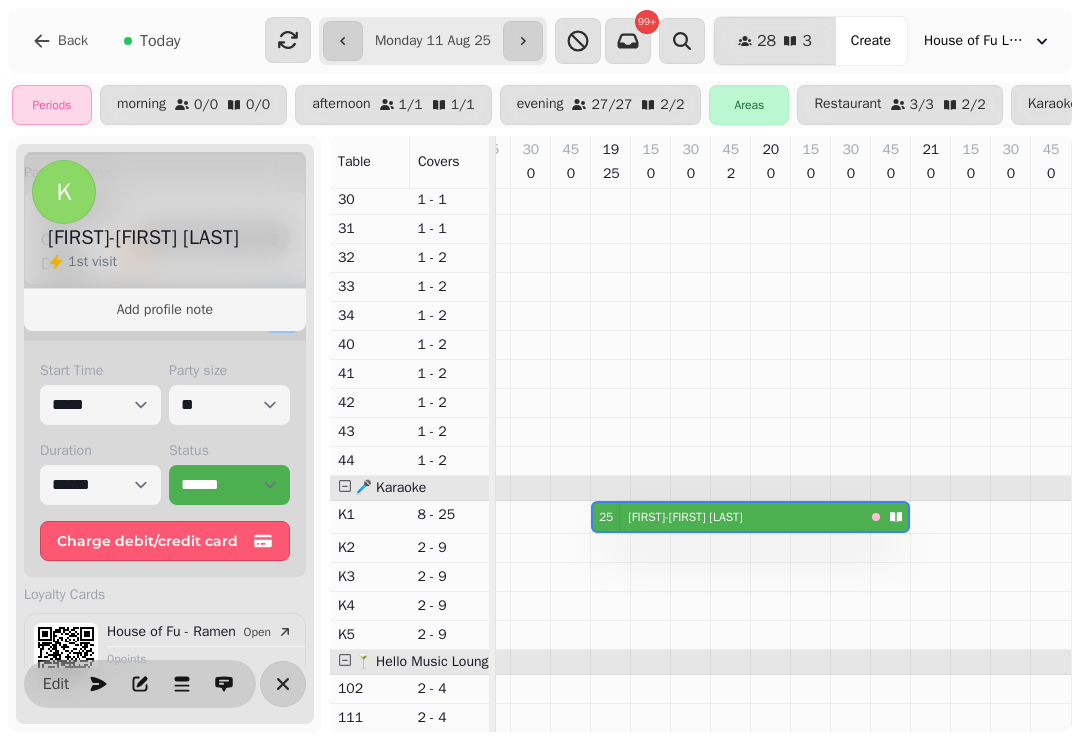 click 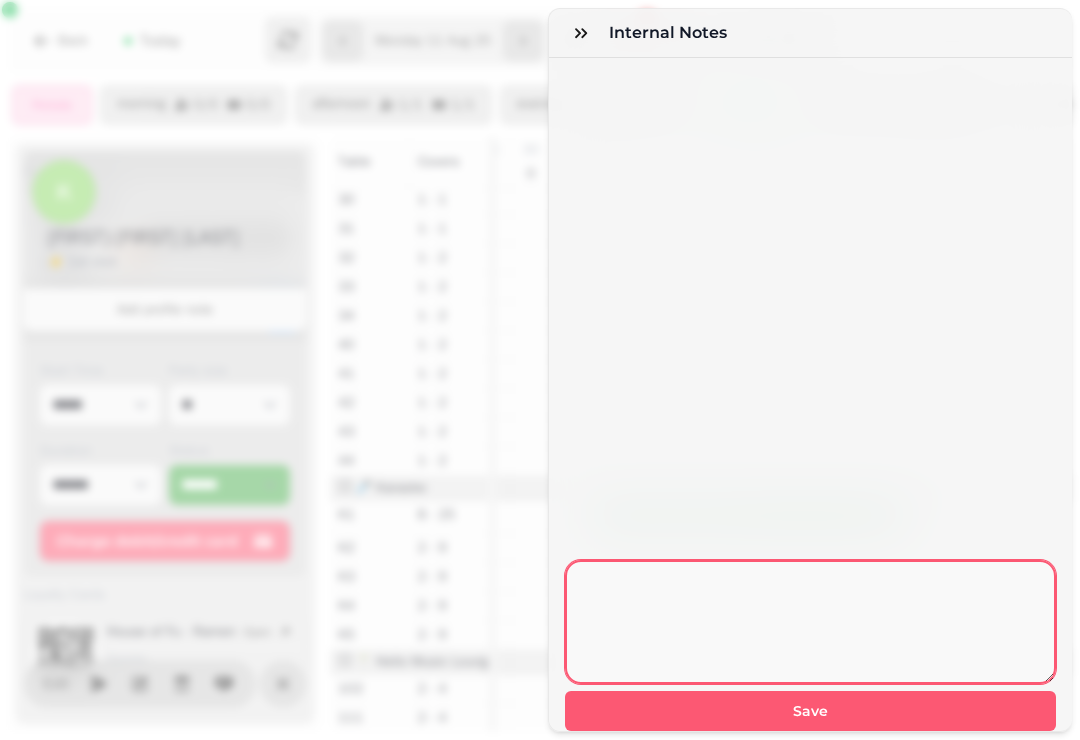 click at bounding box center [810, 622] 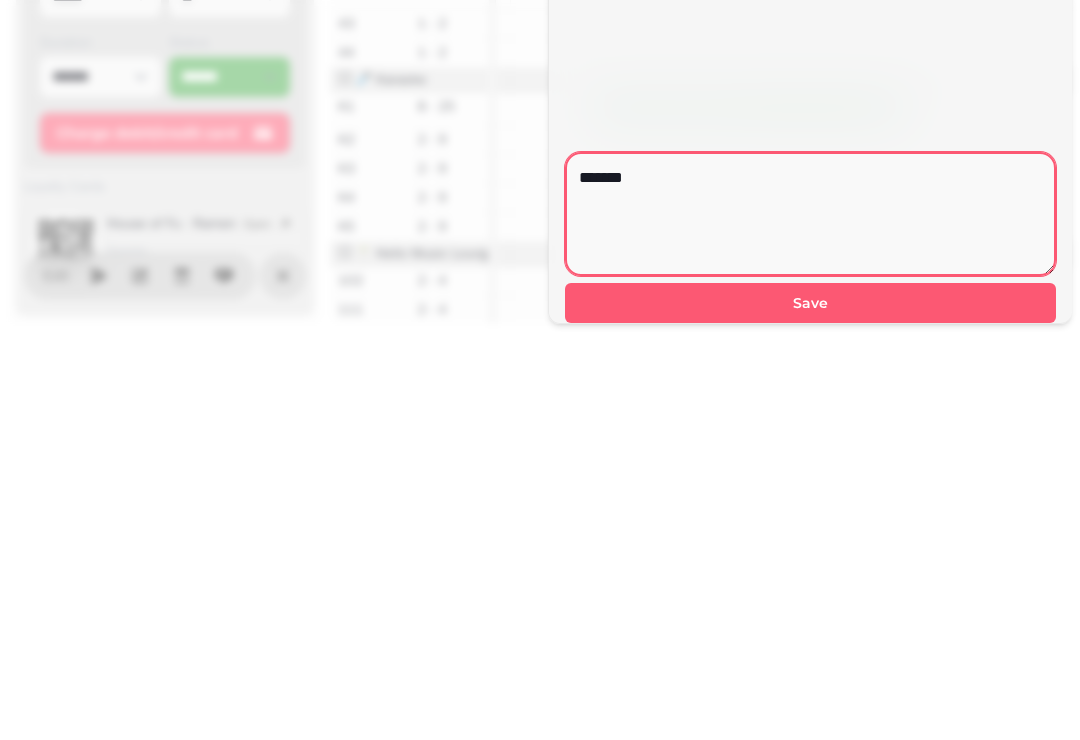 type on "*******" 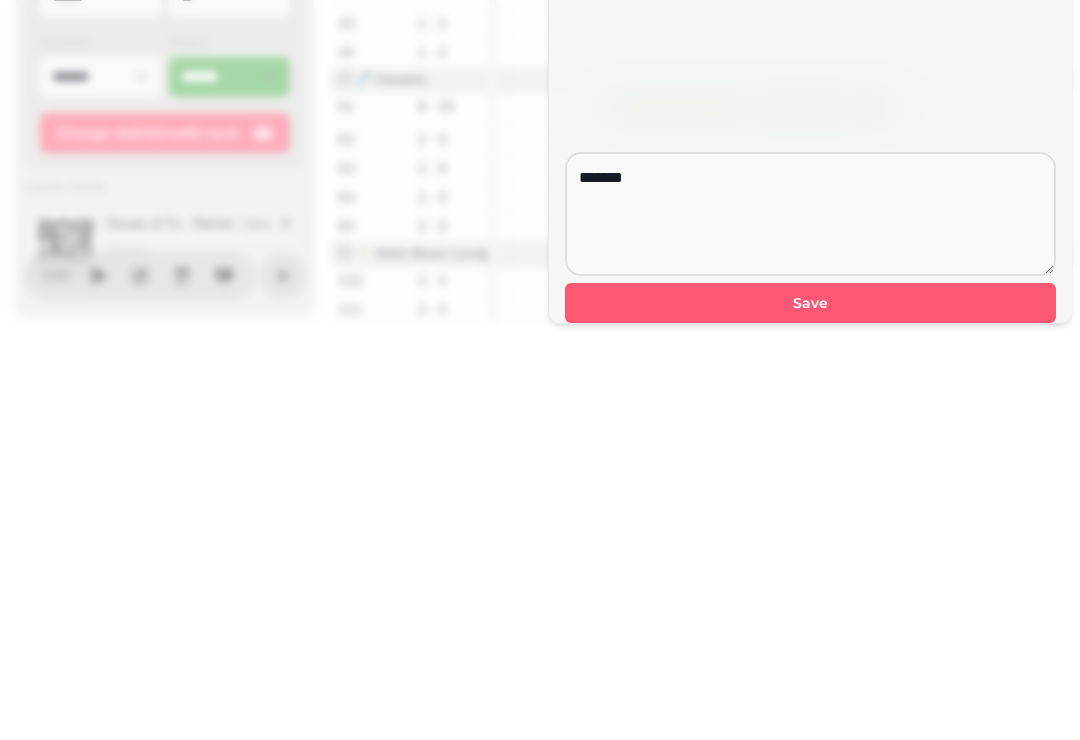 click on "Save" at bounding box center (810, 711) 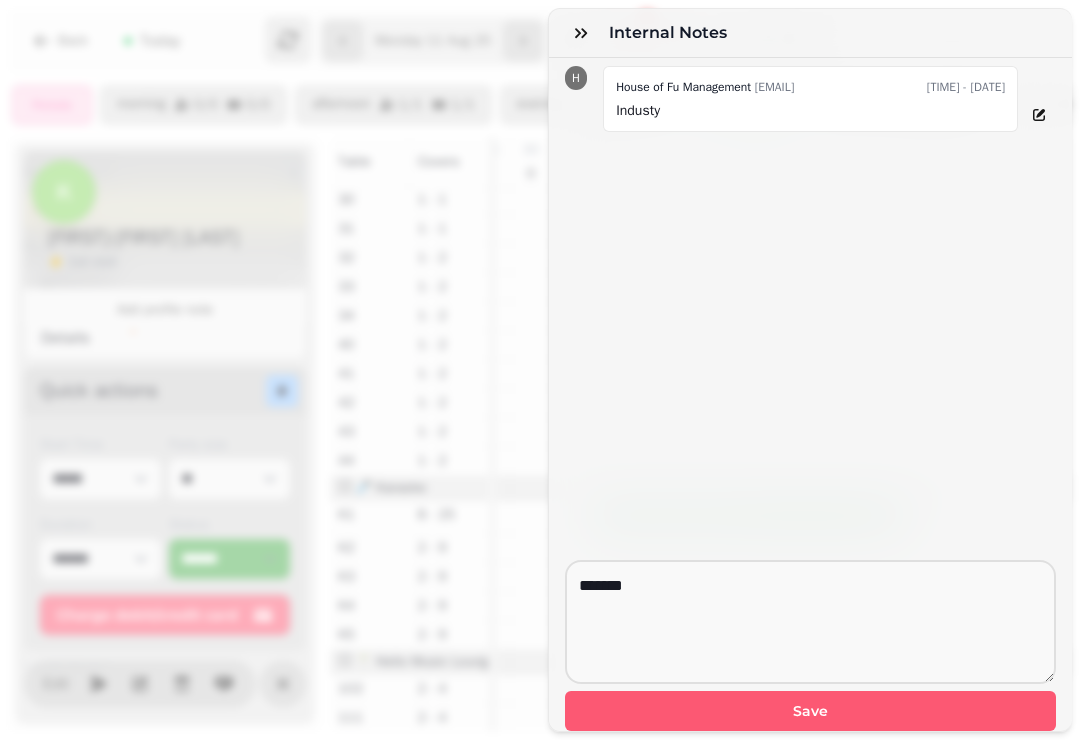 click on "Save" at bounding box center (810, 711) 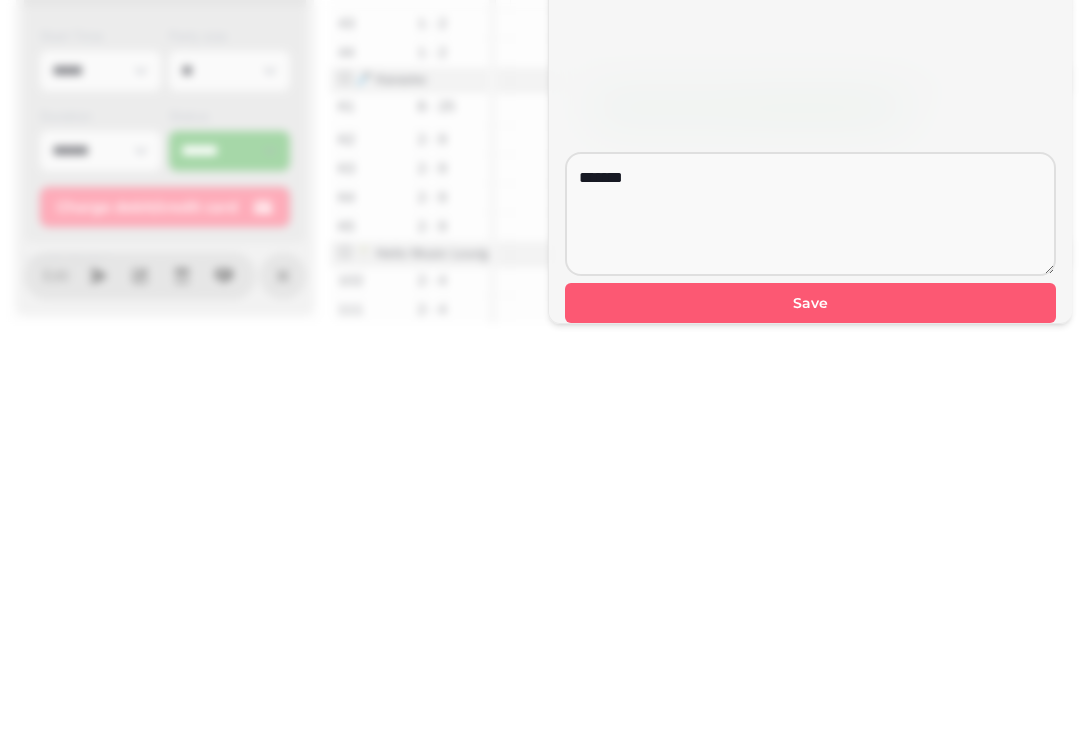 click on "H House of Fu Management   [EMAIL] [TIME] - [DATE] Industy" at bounding box center [810, 309] 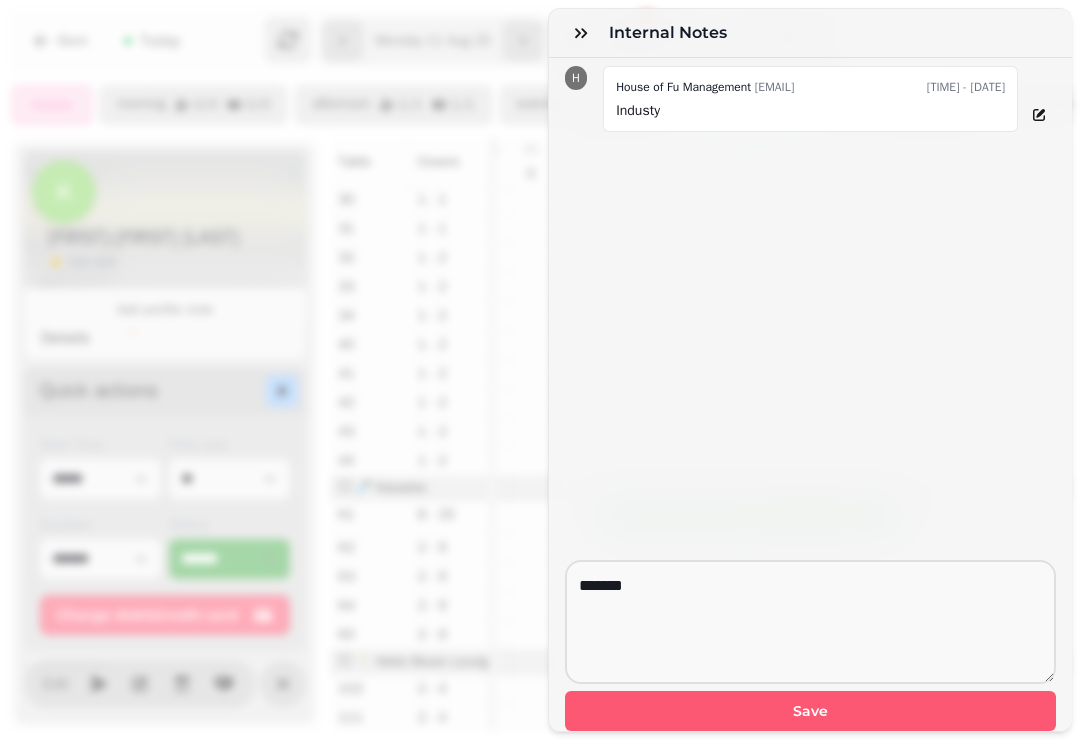 click 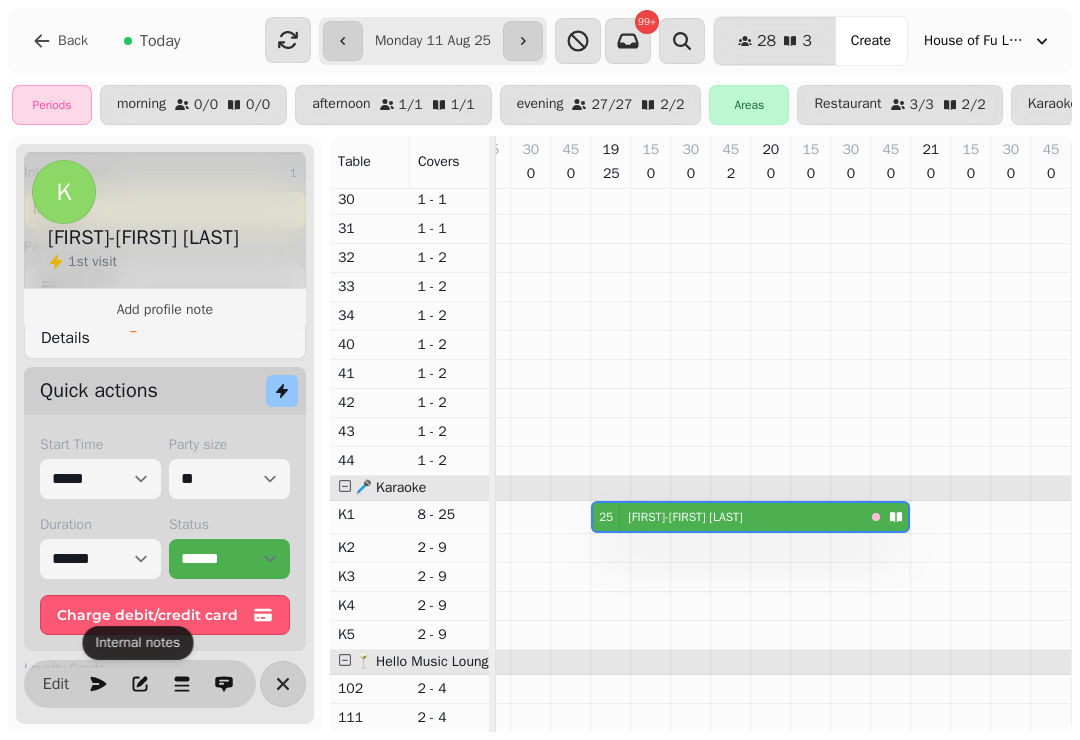 click on "Today" at bounding box center (152, 41) 